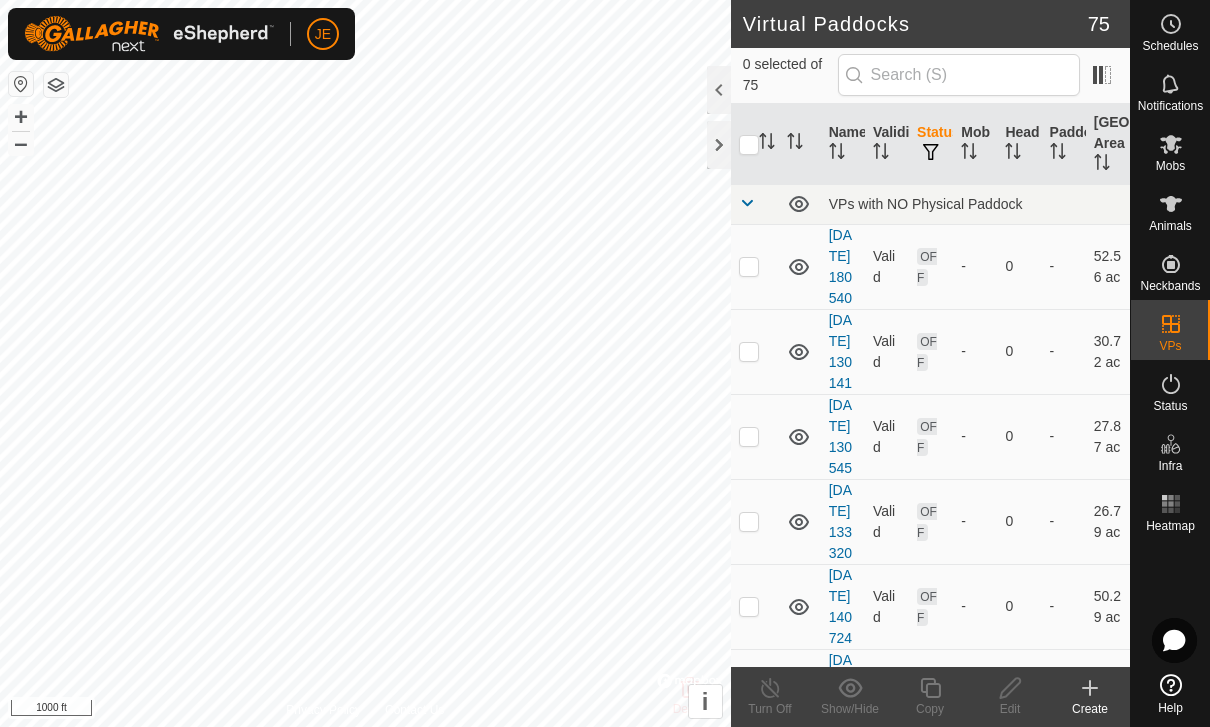 scroll, scrollTop: 0, scrollLeft: 0, axis: both 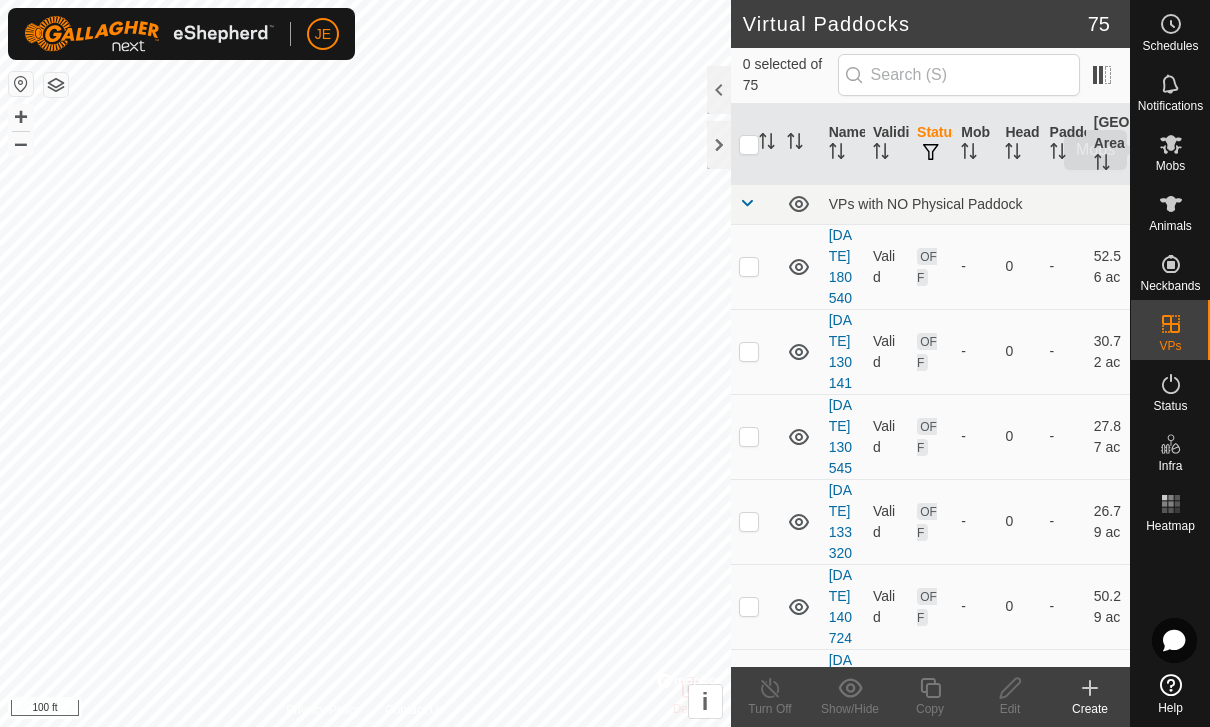 click 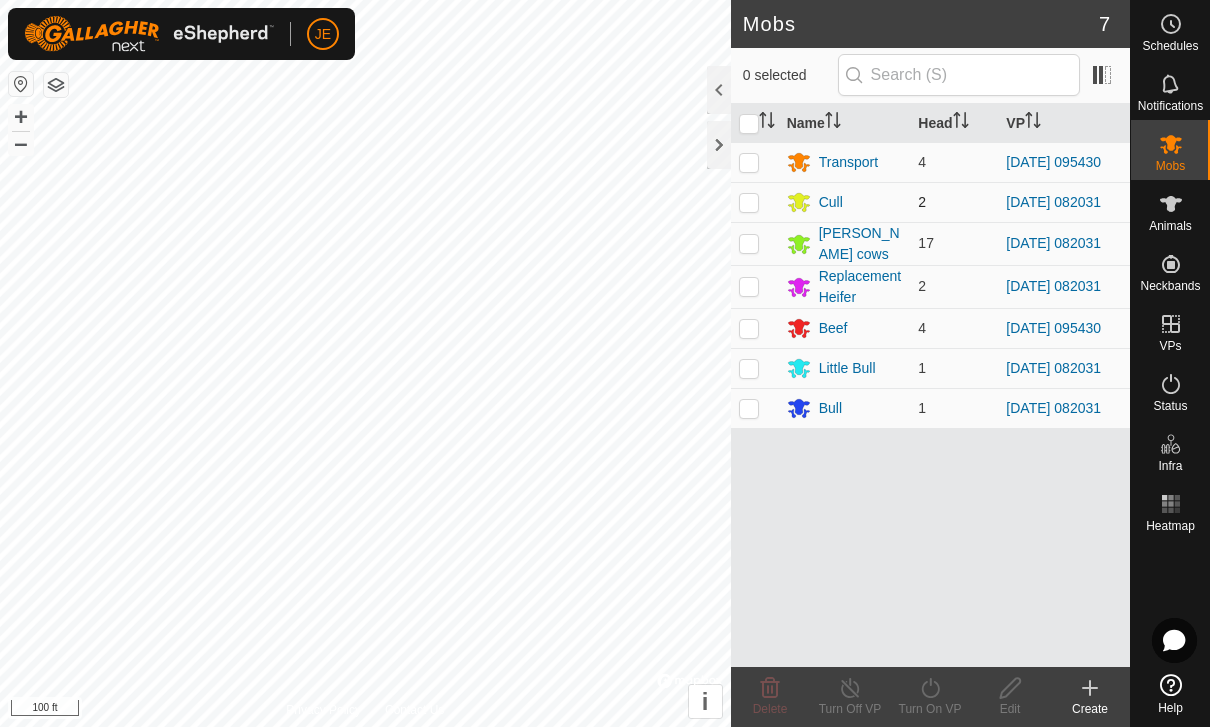 click at bounding box center (749, 202) 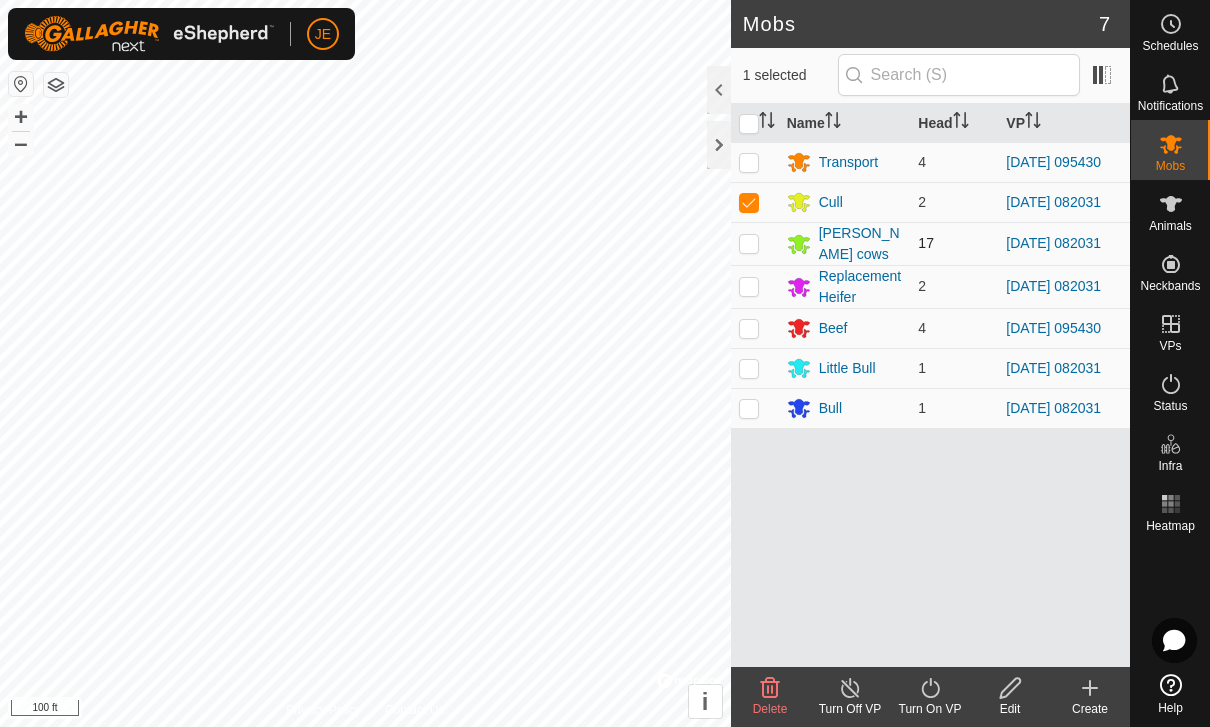 click at bounding box center (755, 243) 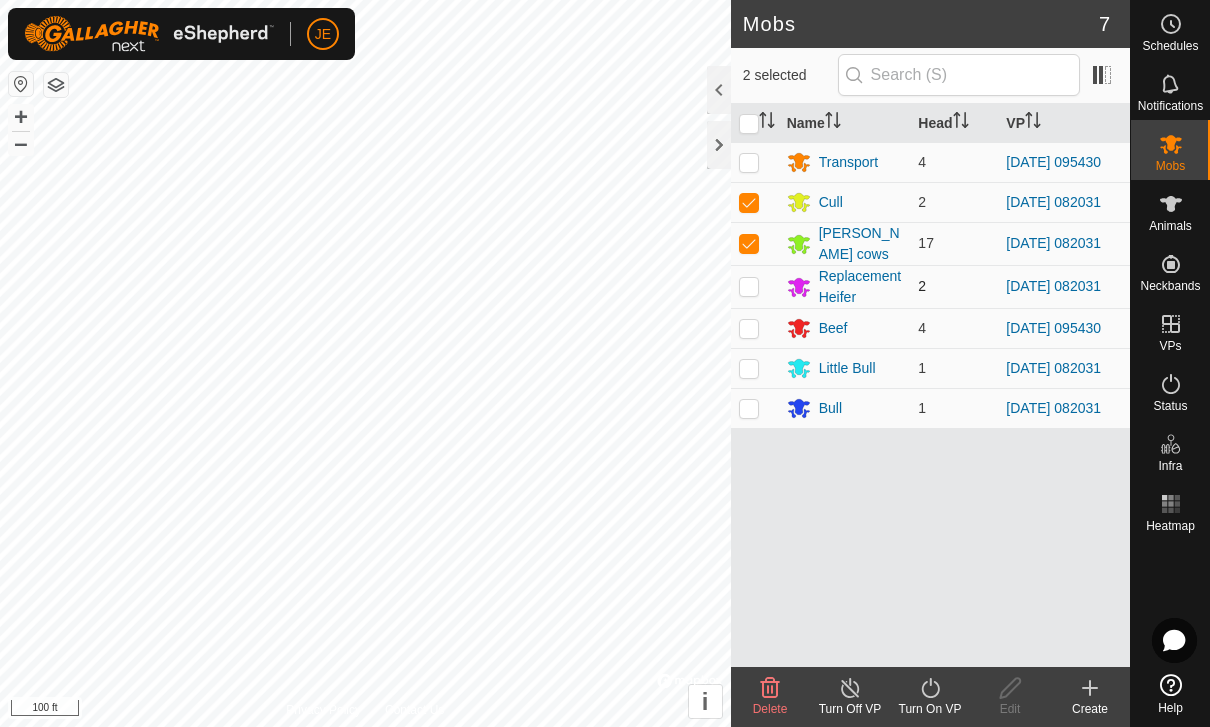 click at bounding box center [755, 286] 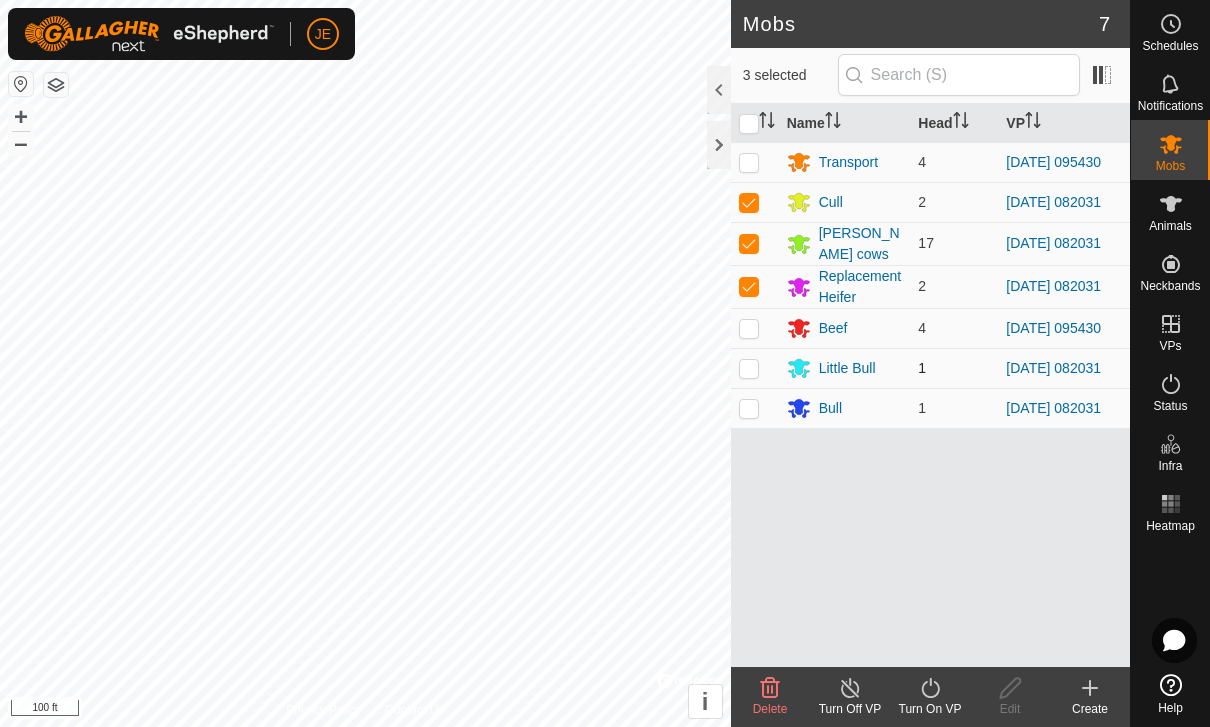 click at bounding box center (755, 368) 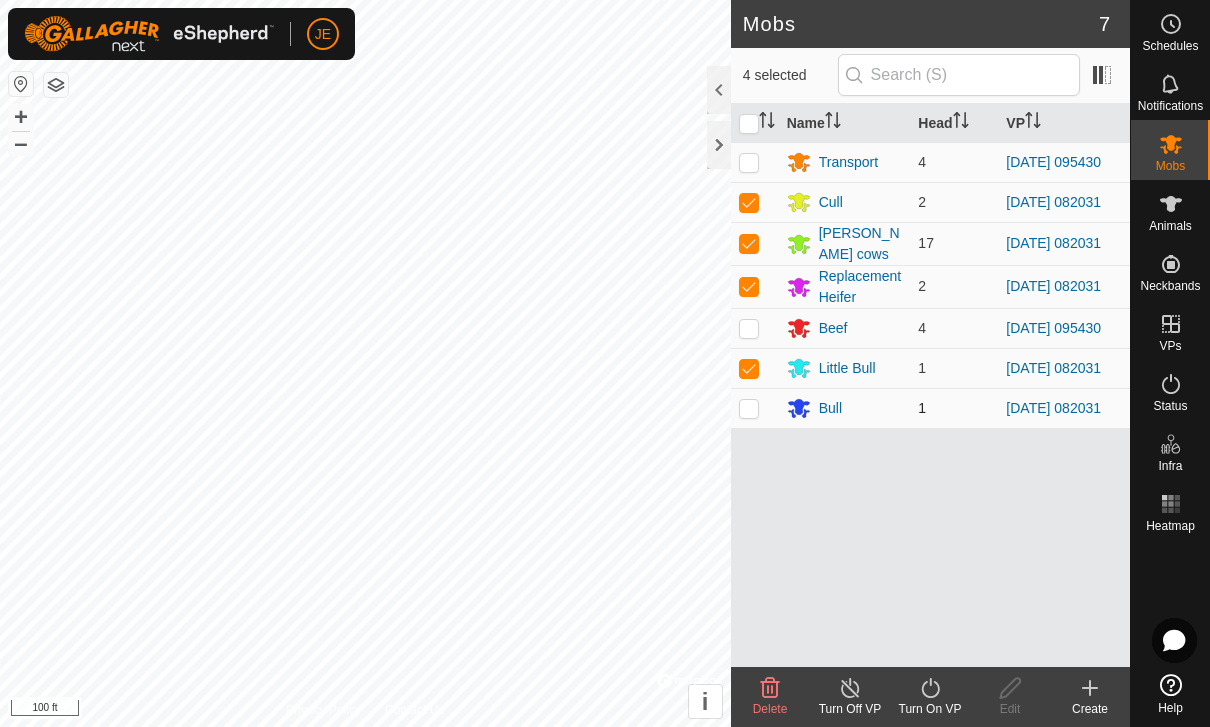click at bounding box center [749, 408] 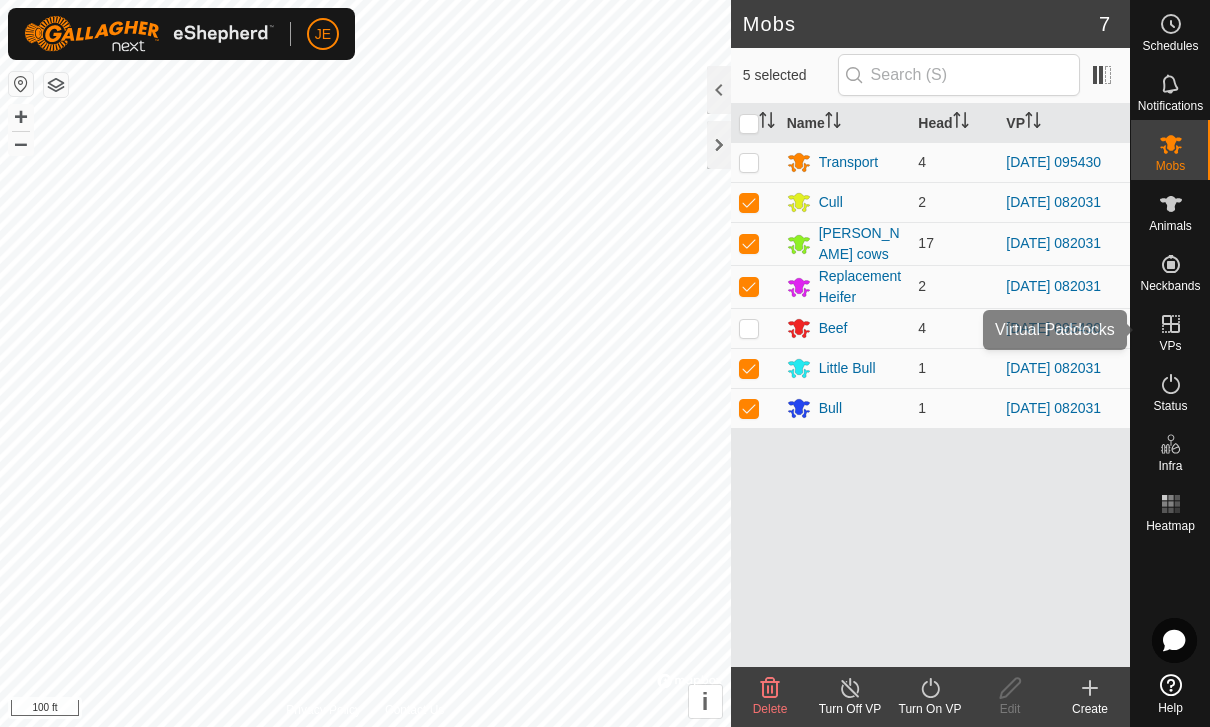 click 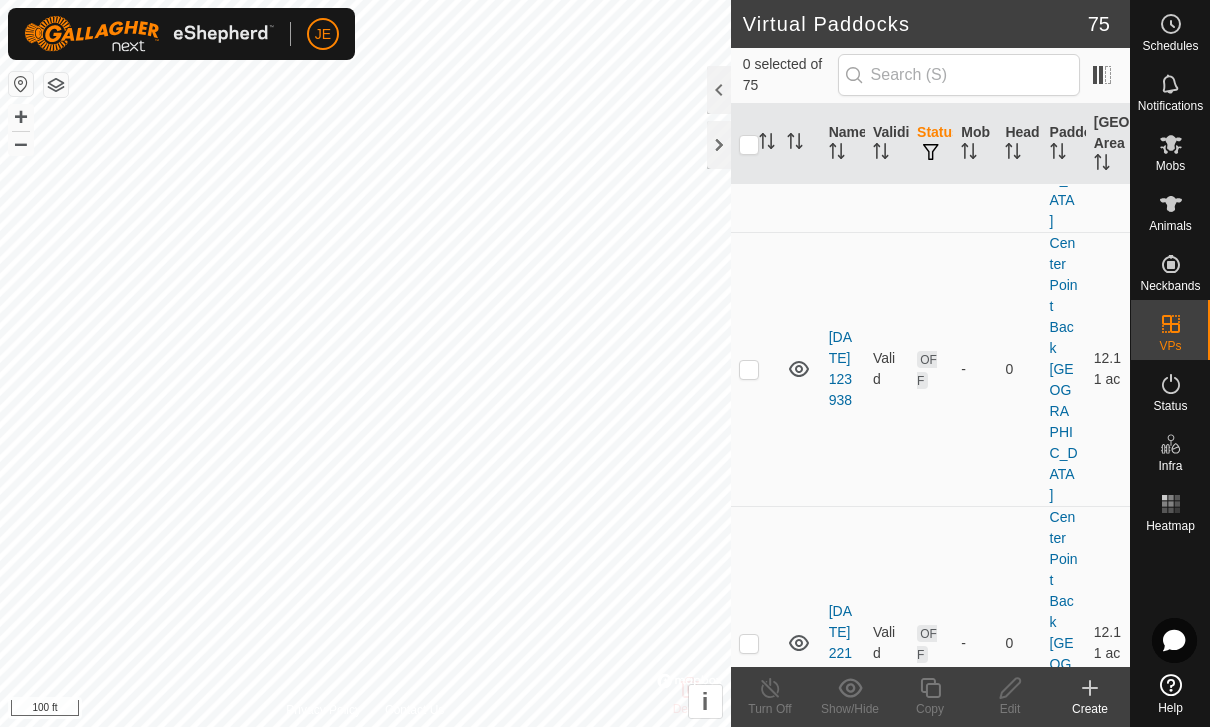 scroll, scrollTop: 8714, scrollLeft: 0, axis: vertical 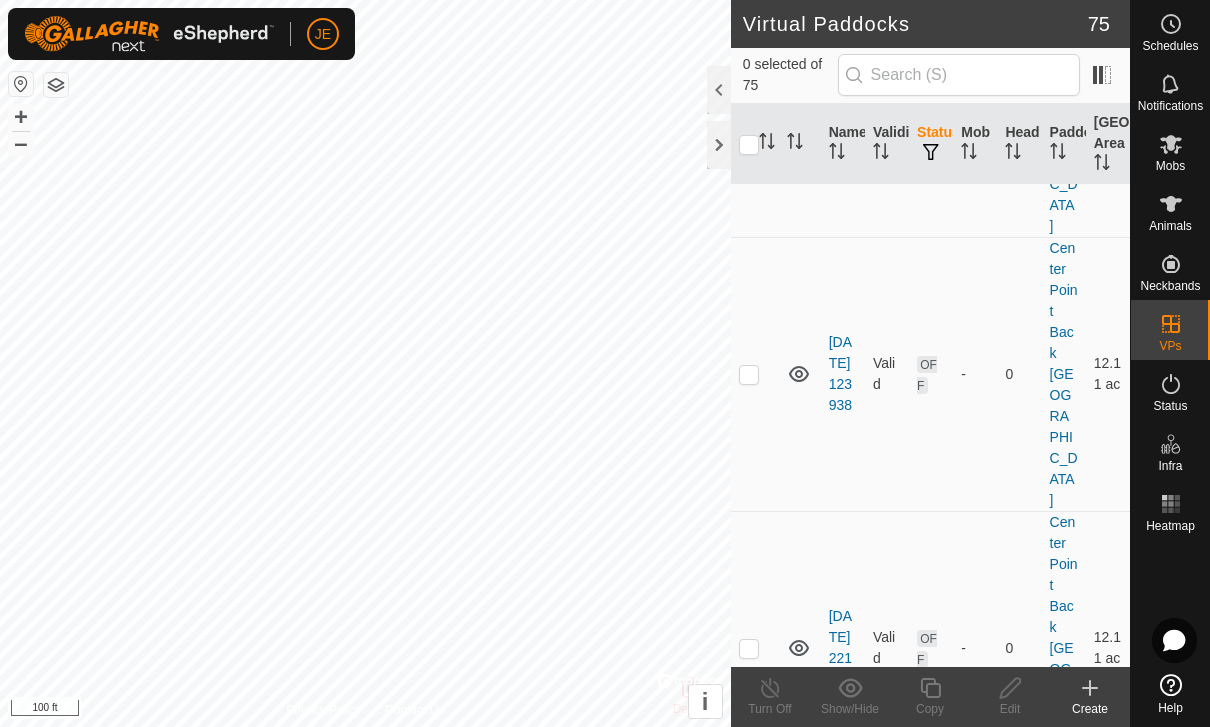 click at bounding box center [749, 1048] 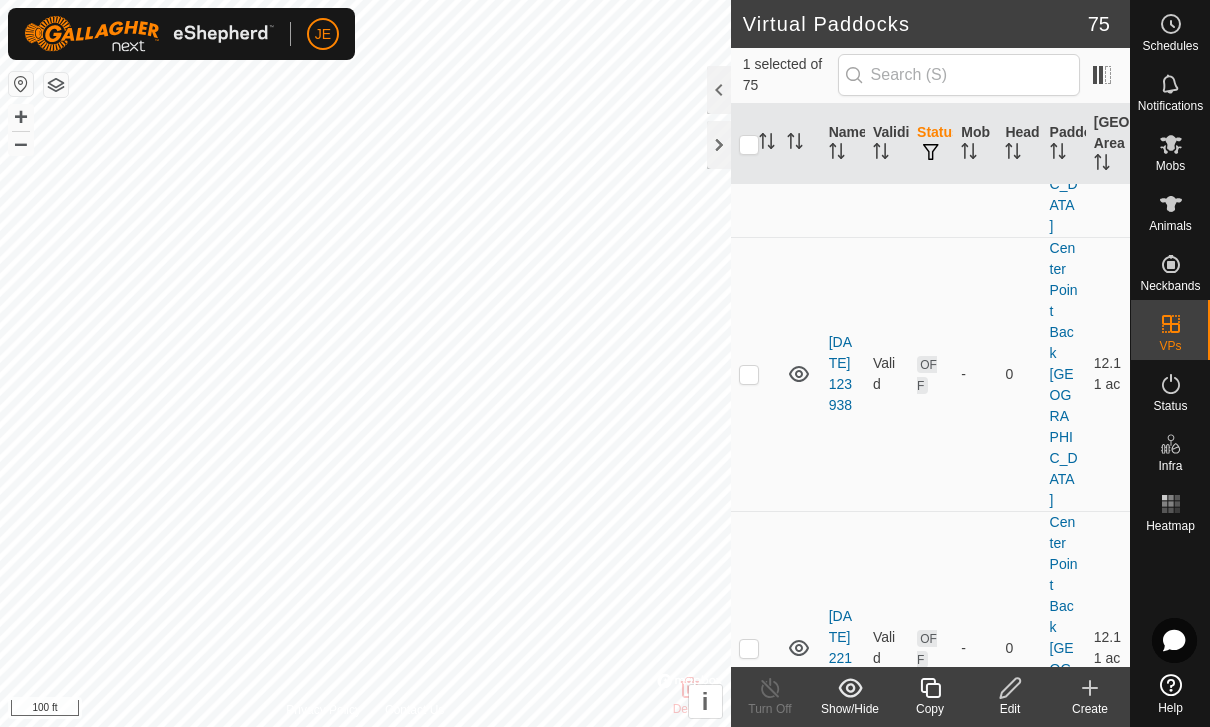 click at bounding box center (749, 1048) 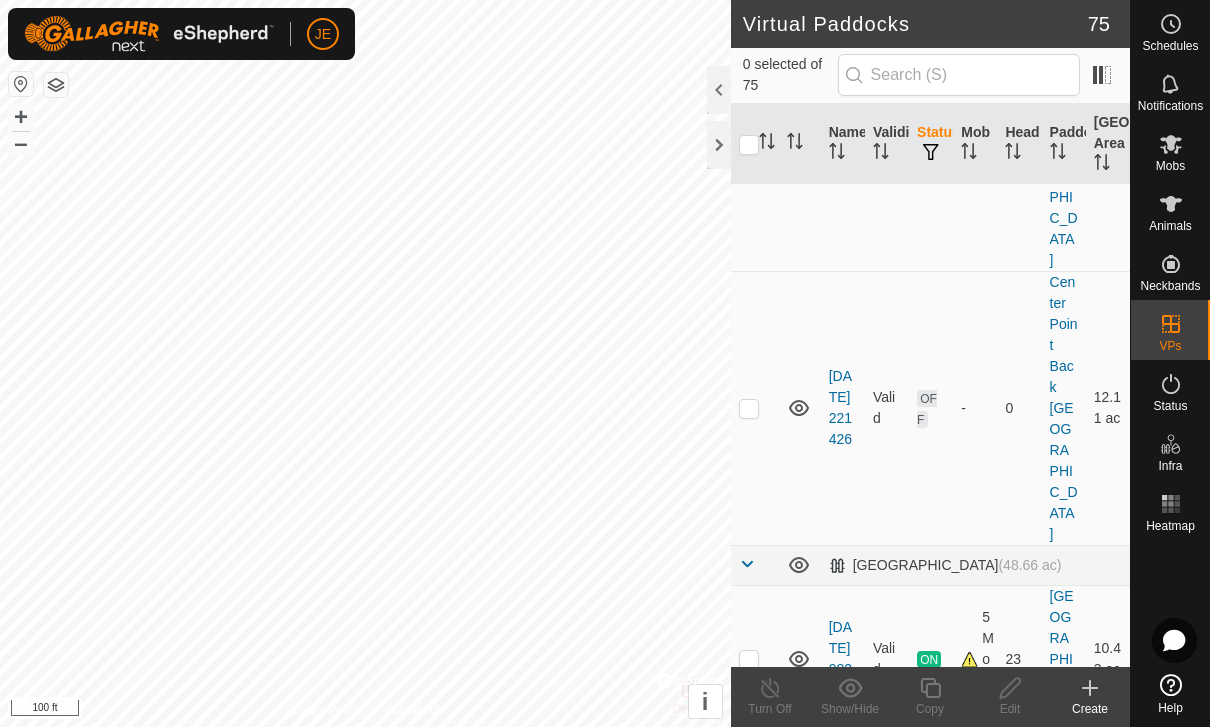 scroll, scrollTop: 8936, scrollLeft: 0, axis: vertical 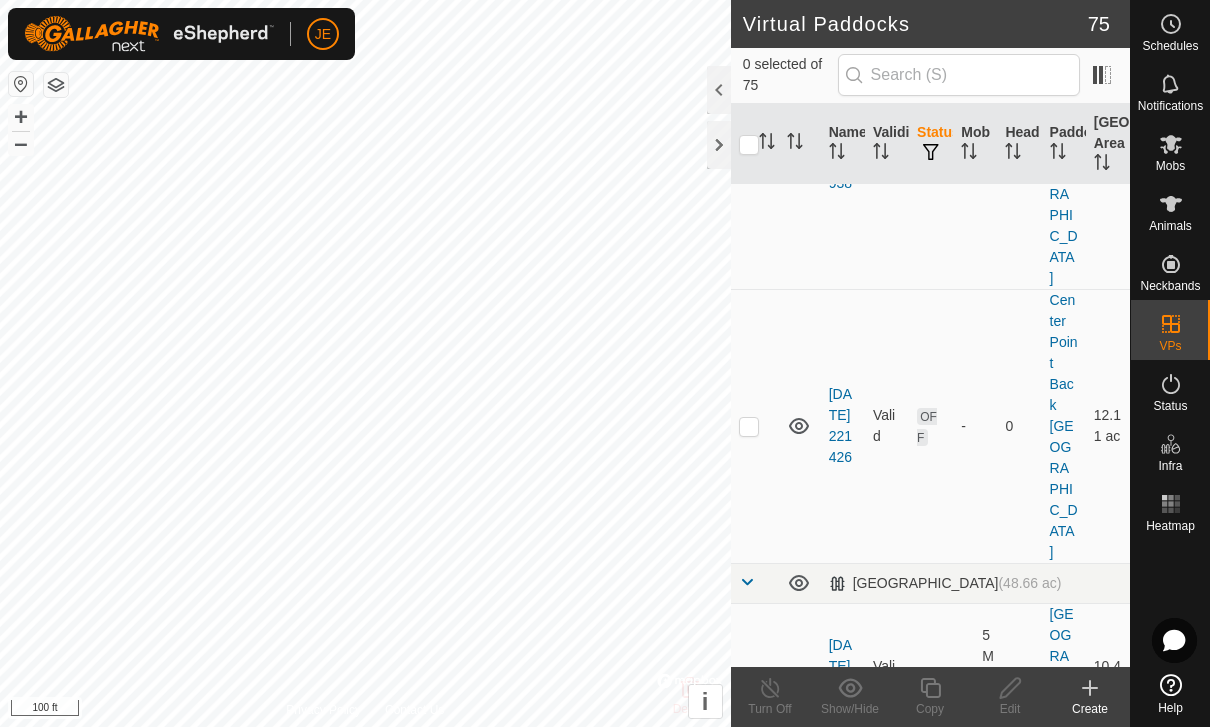 click at bounding box center (755, 973) 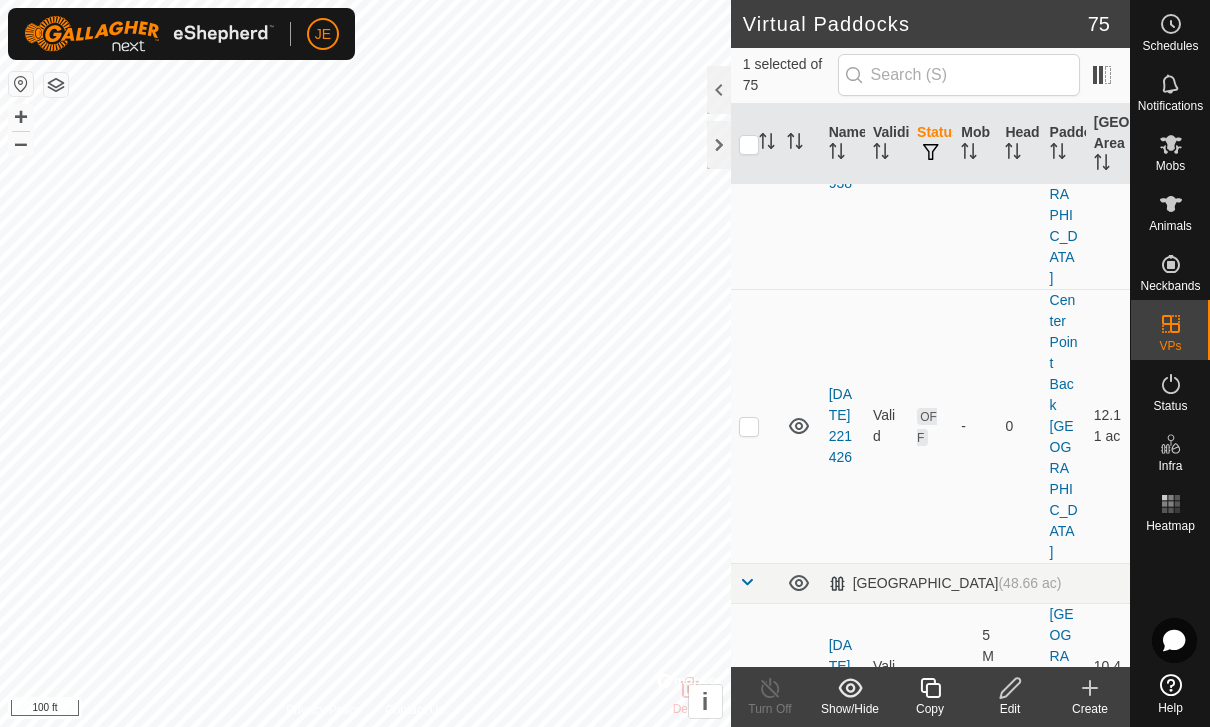 click at bounding box center [749, 974] 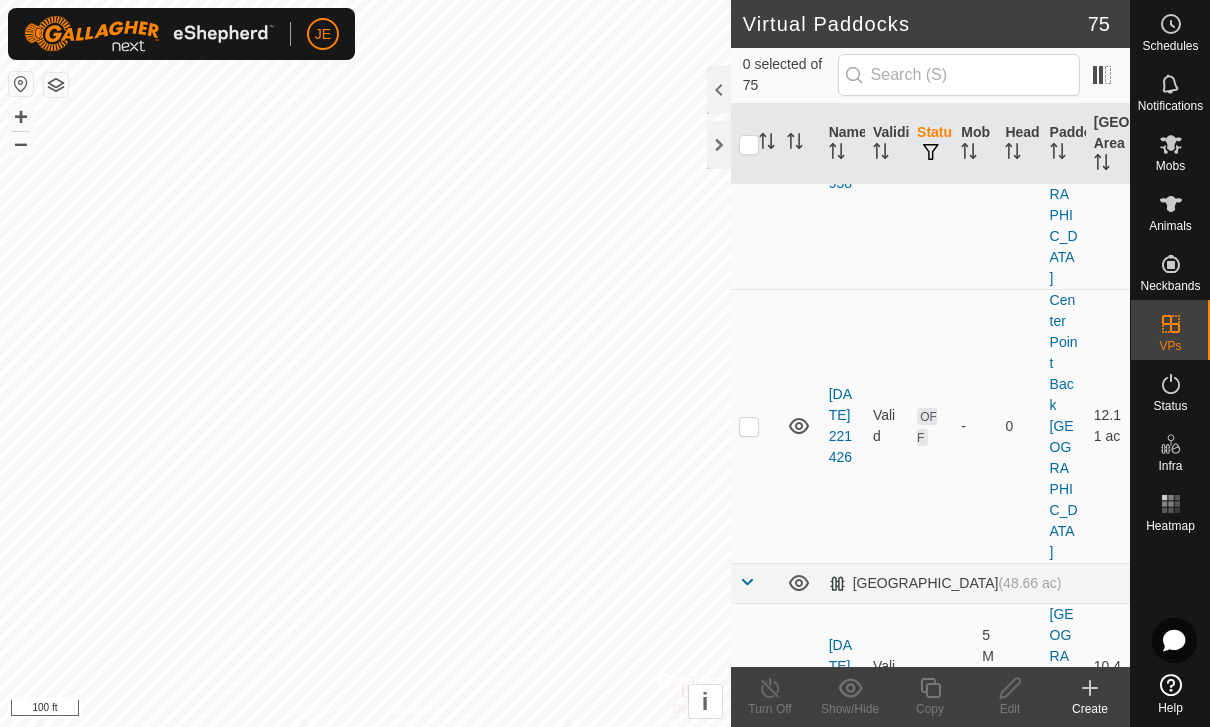click at bounding box center (749, 1122) 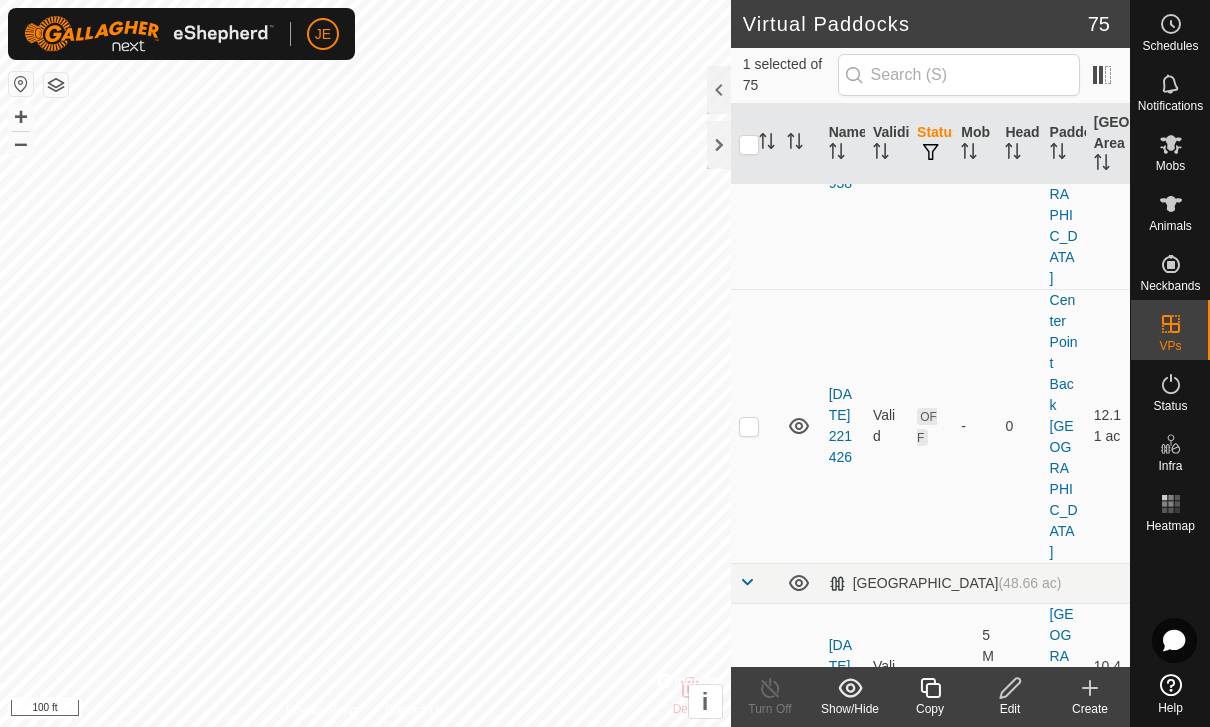 click at bounding box center [749, 1122] 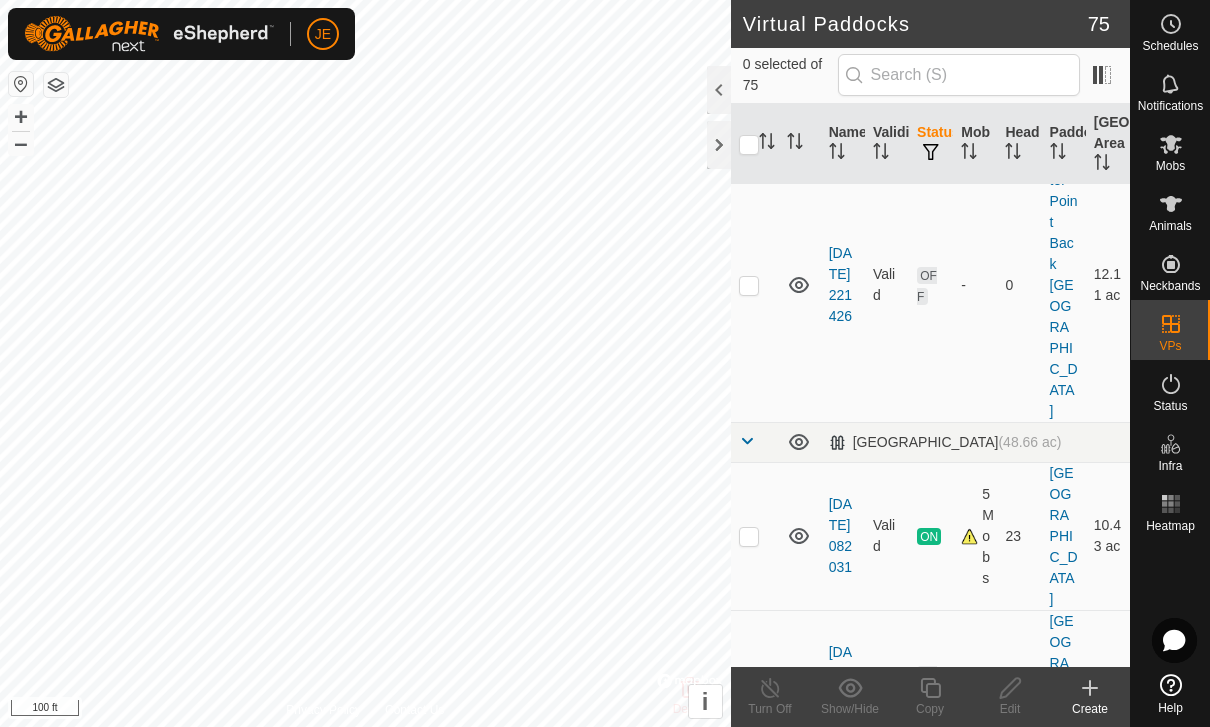 scroll, scrollTop: 9078, scrollLeft: 0, axis: vertical 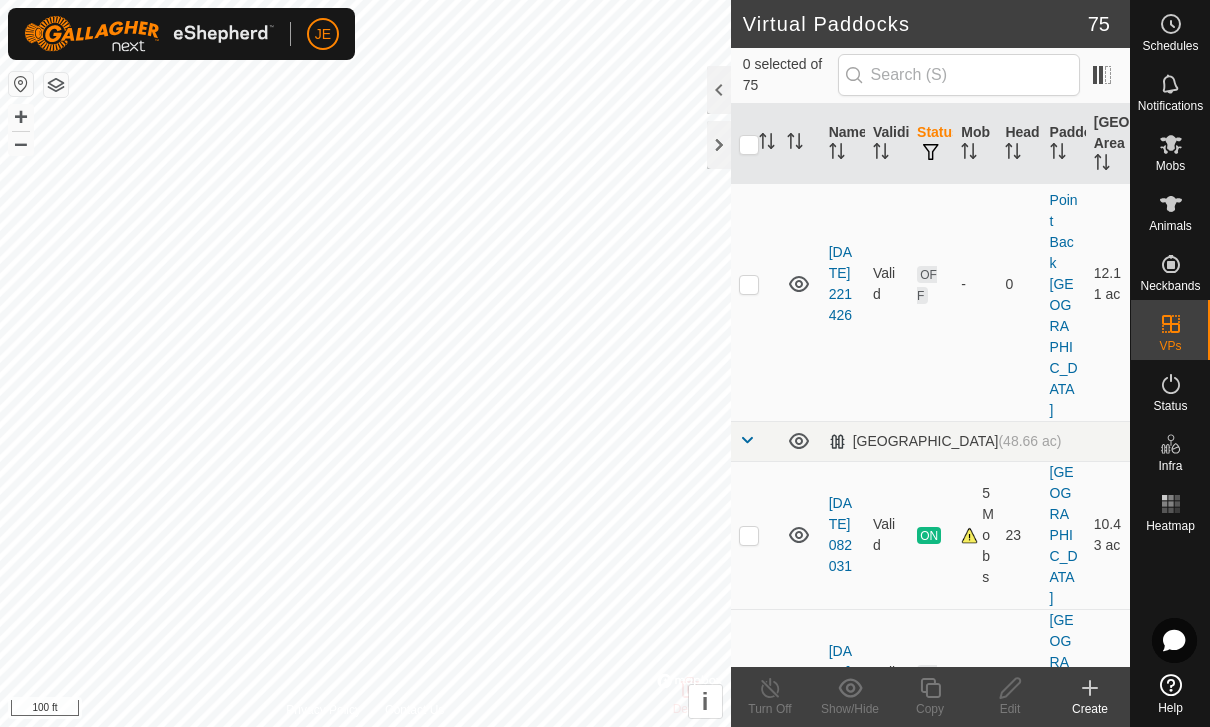 click at bounding box center [749, 1128] 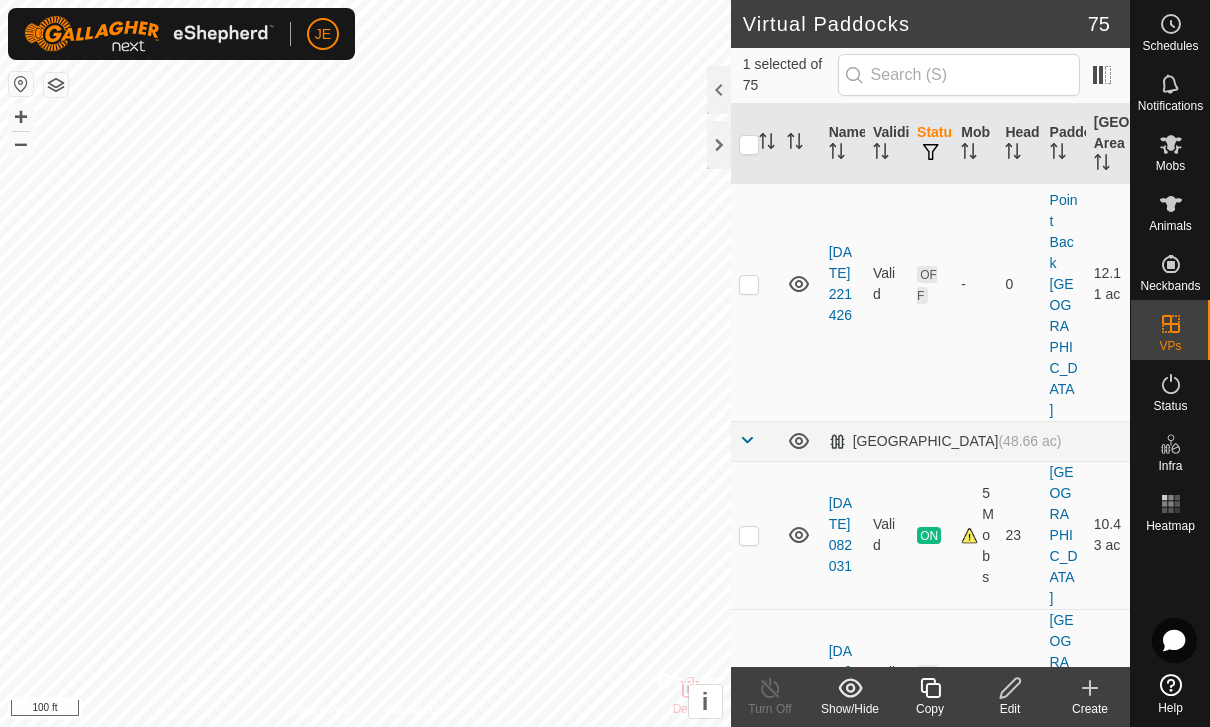 click at bounding box center (749, 1128) 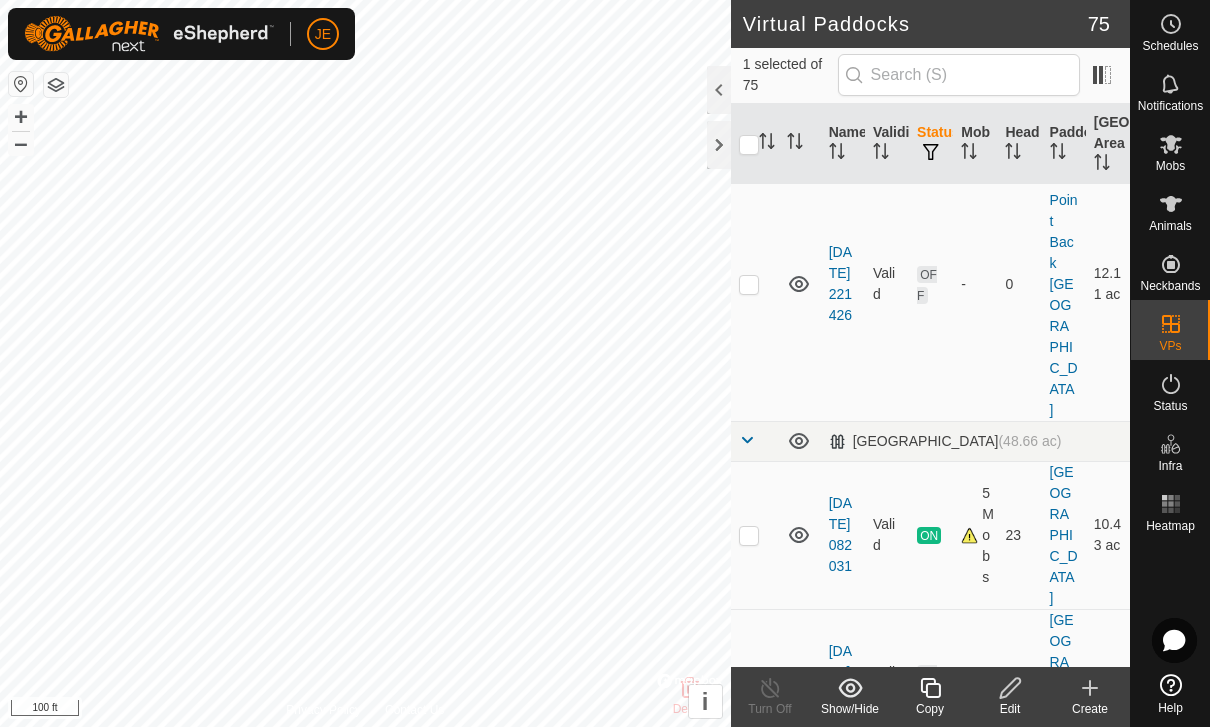 checkbox on "false" 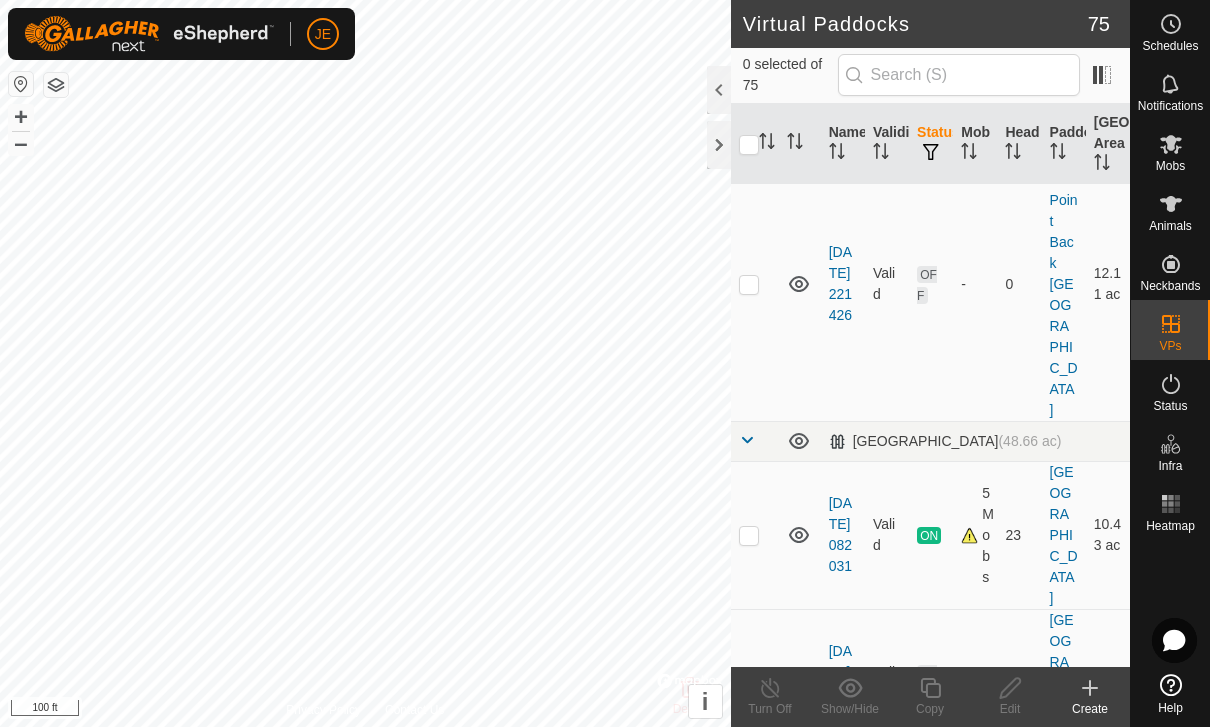 click at bounding box center (749, 1276) 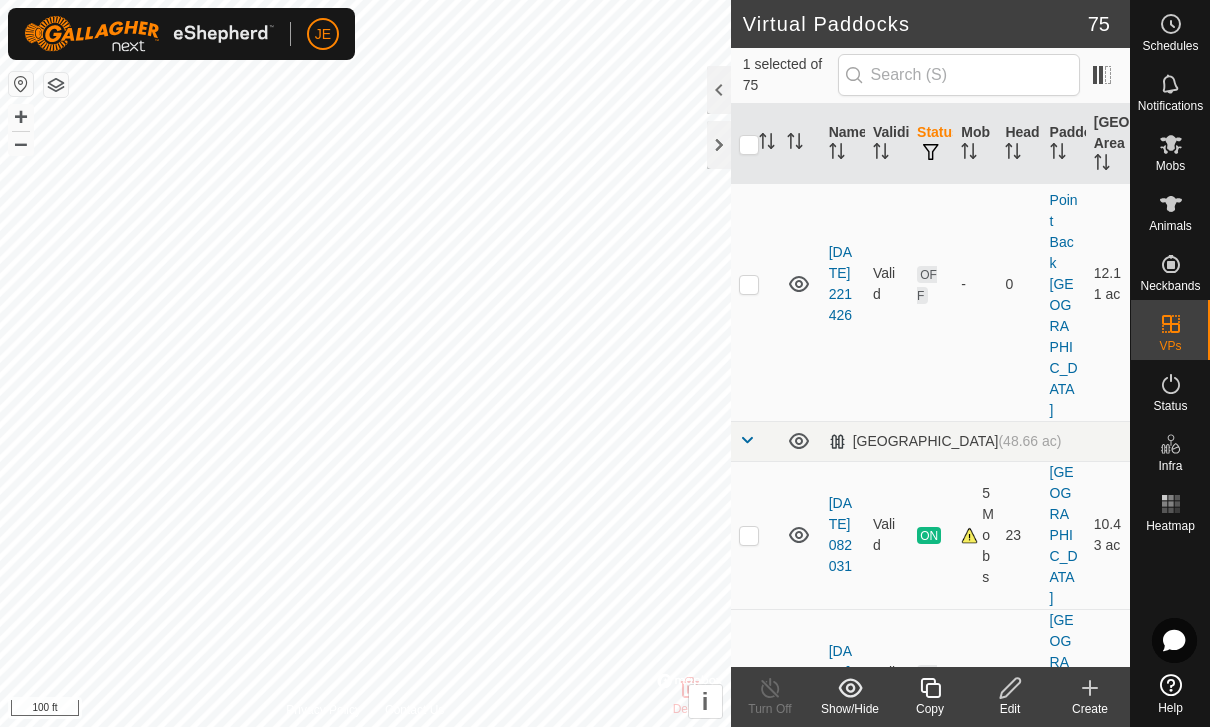click at bounding box center (749, 1276) 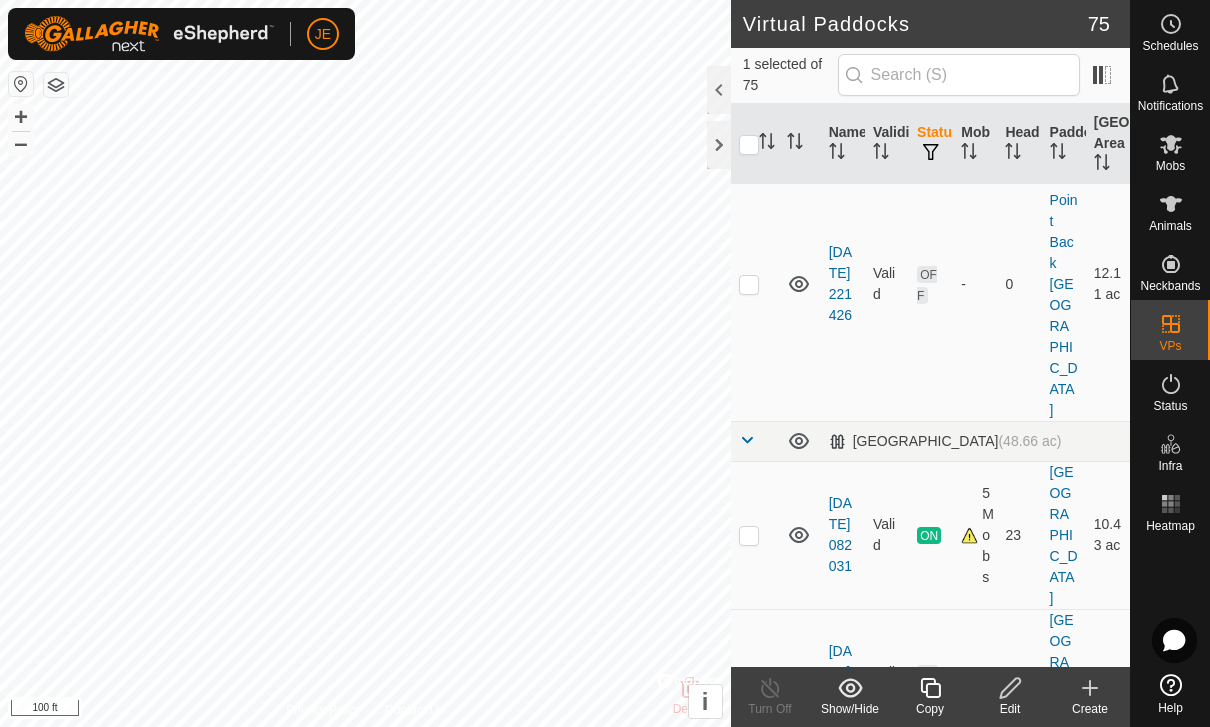 checkbox on "false" 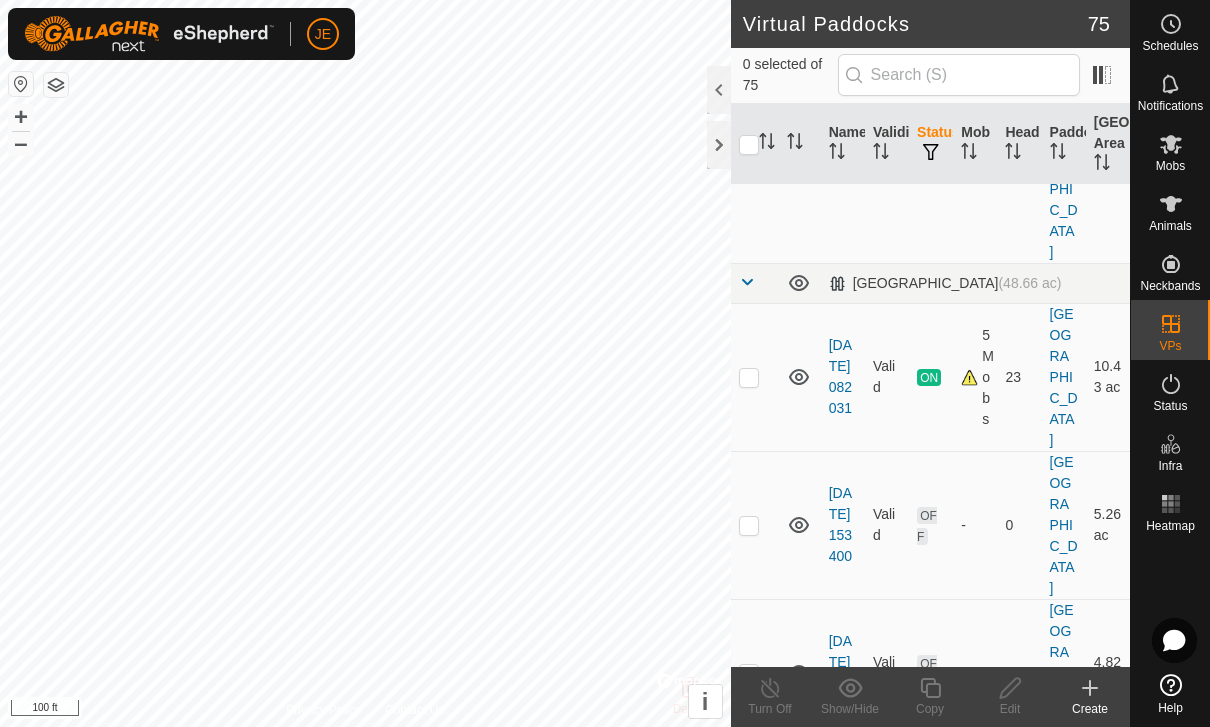 scroll, scrollTop: 9257, scrollLeft: 0, axis: vertical 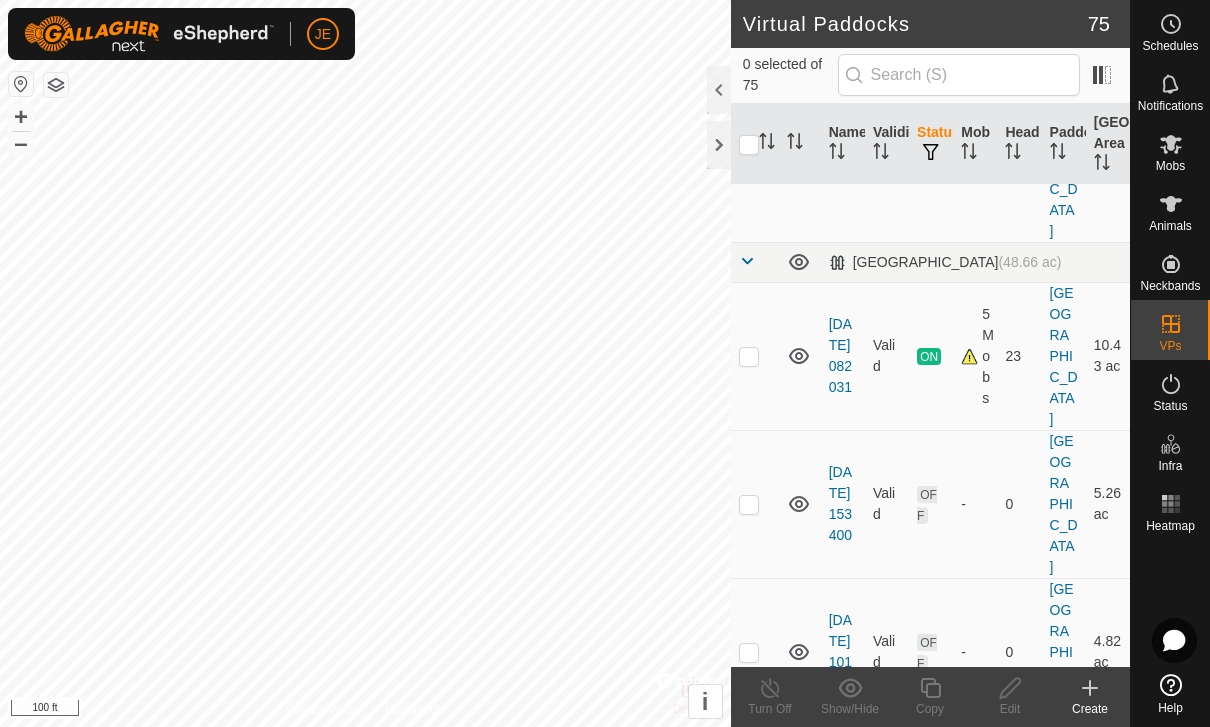 click at bounding box center [749, 1245] 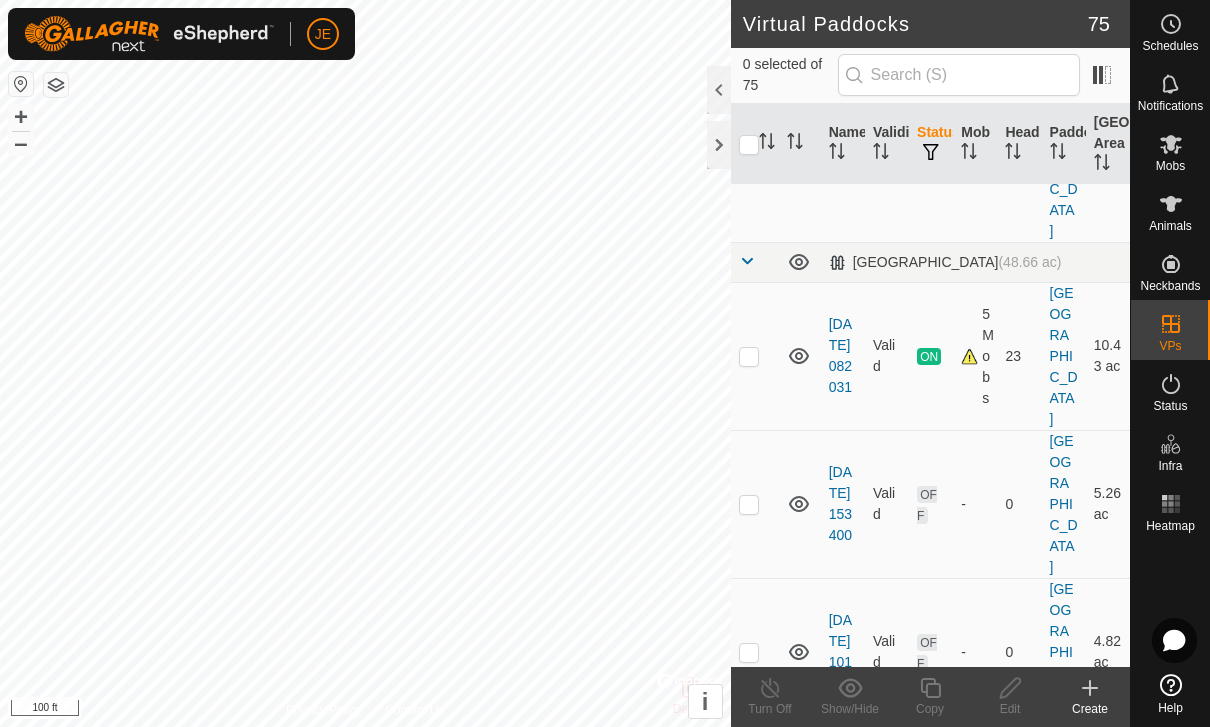 checkbox on "true" 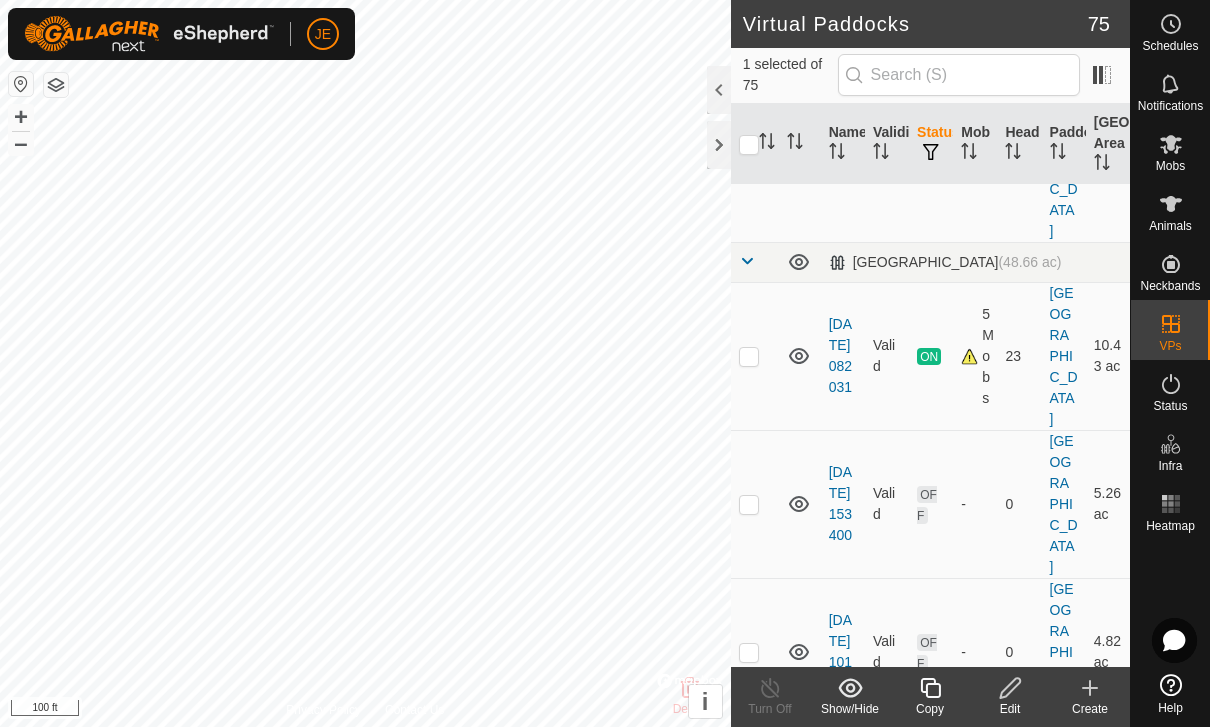 click 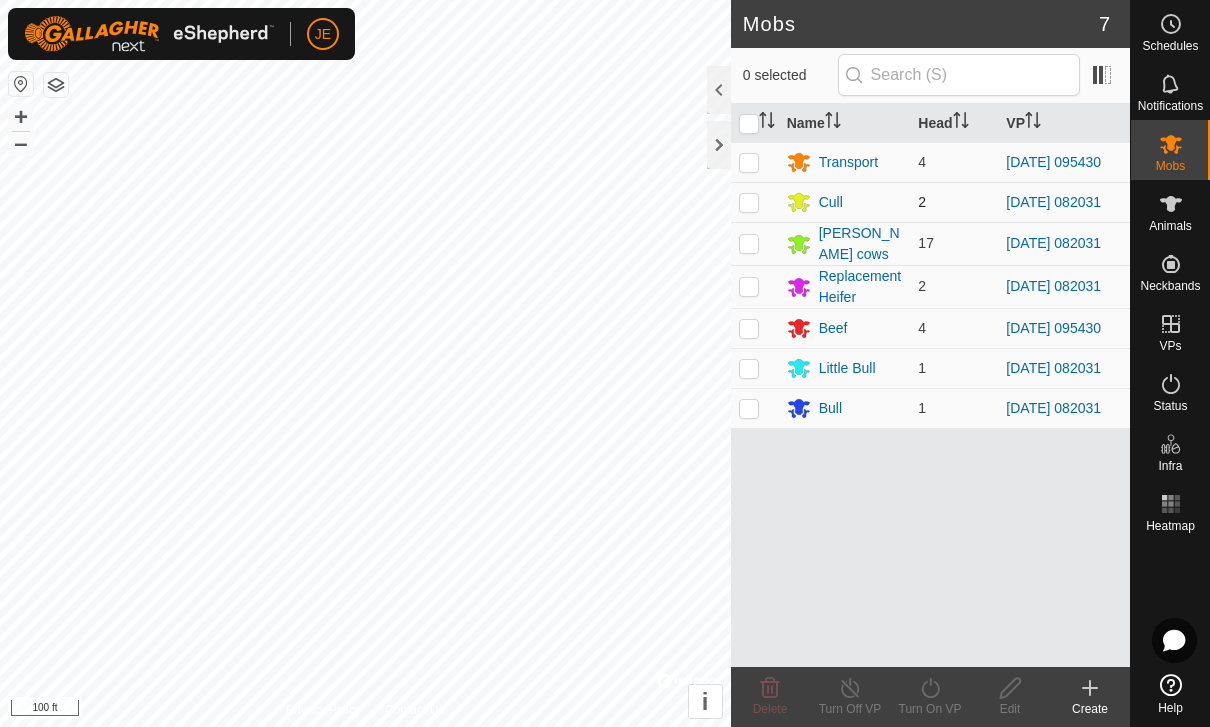 click at bounding box center (749, 202) 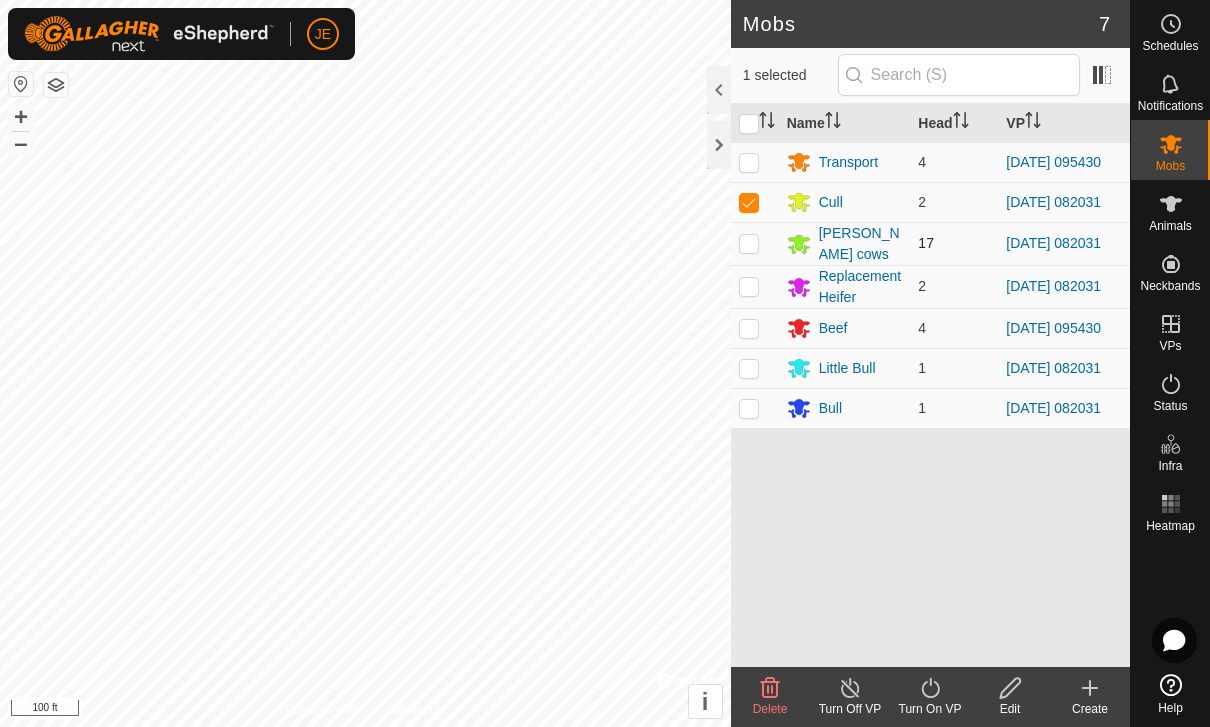 click at bounding box center (749, 243) 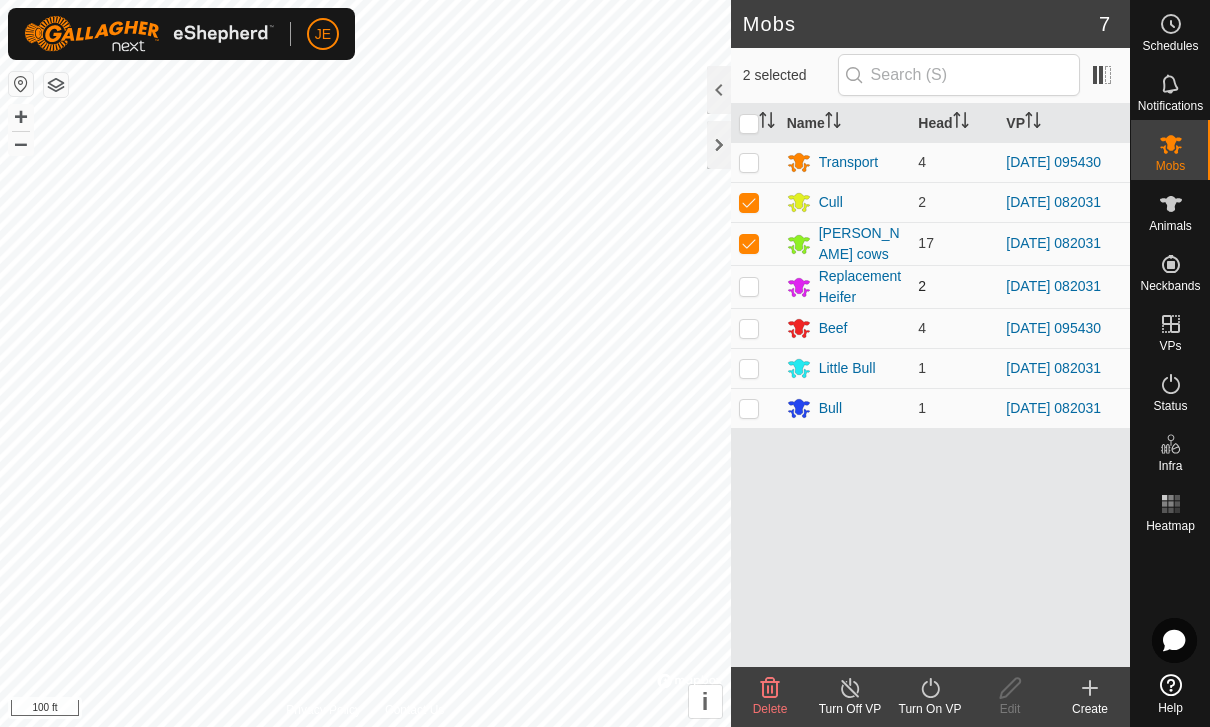 click at bounding box center [749, 286] 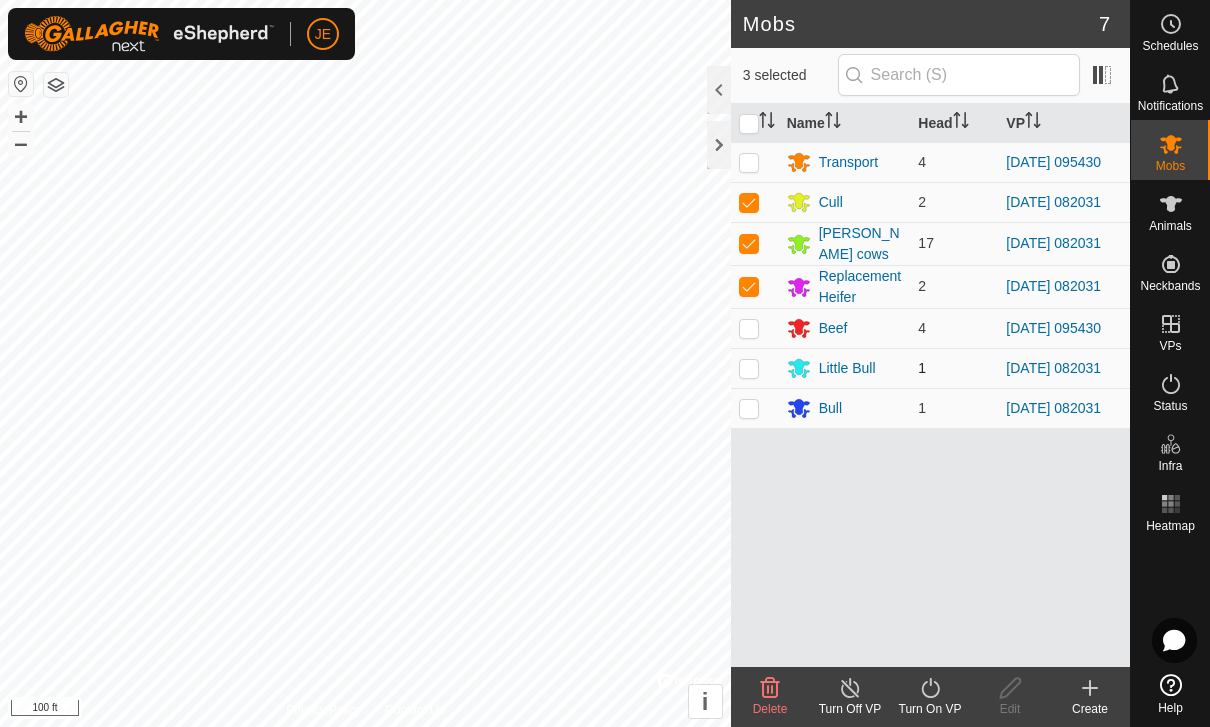 click at bounding box center [749, 368] 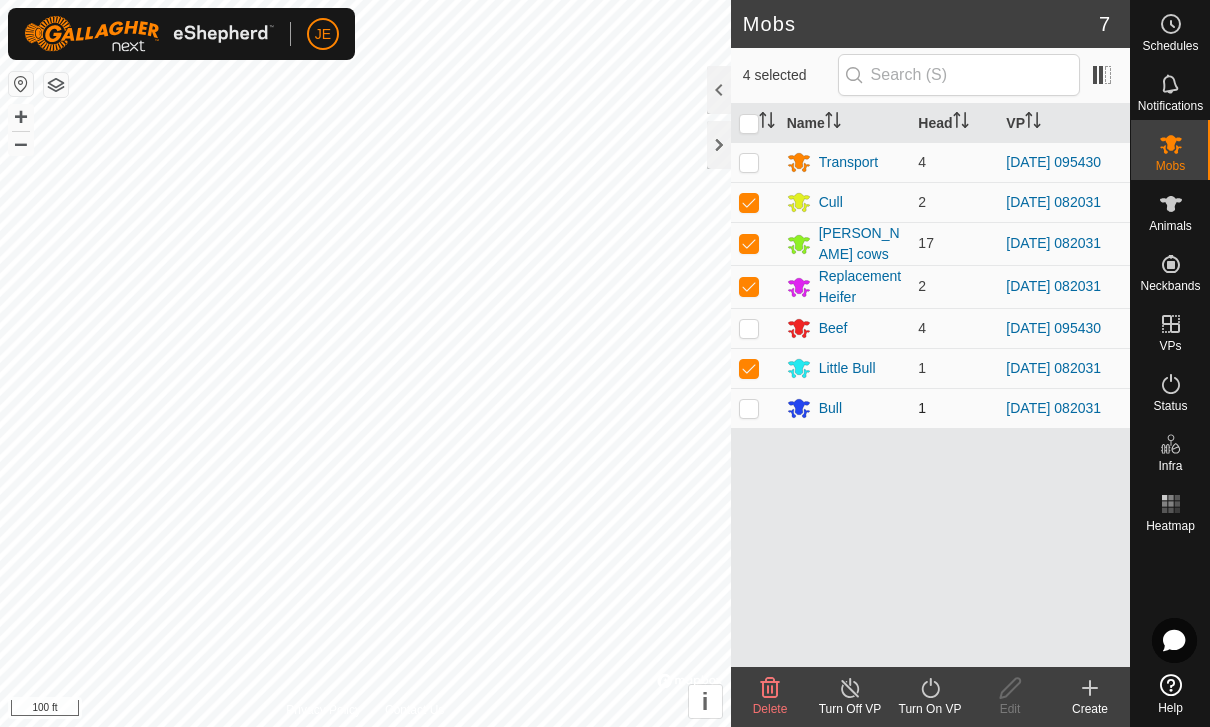 click at bounding box center (749, 408) 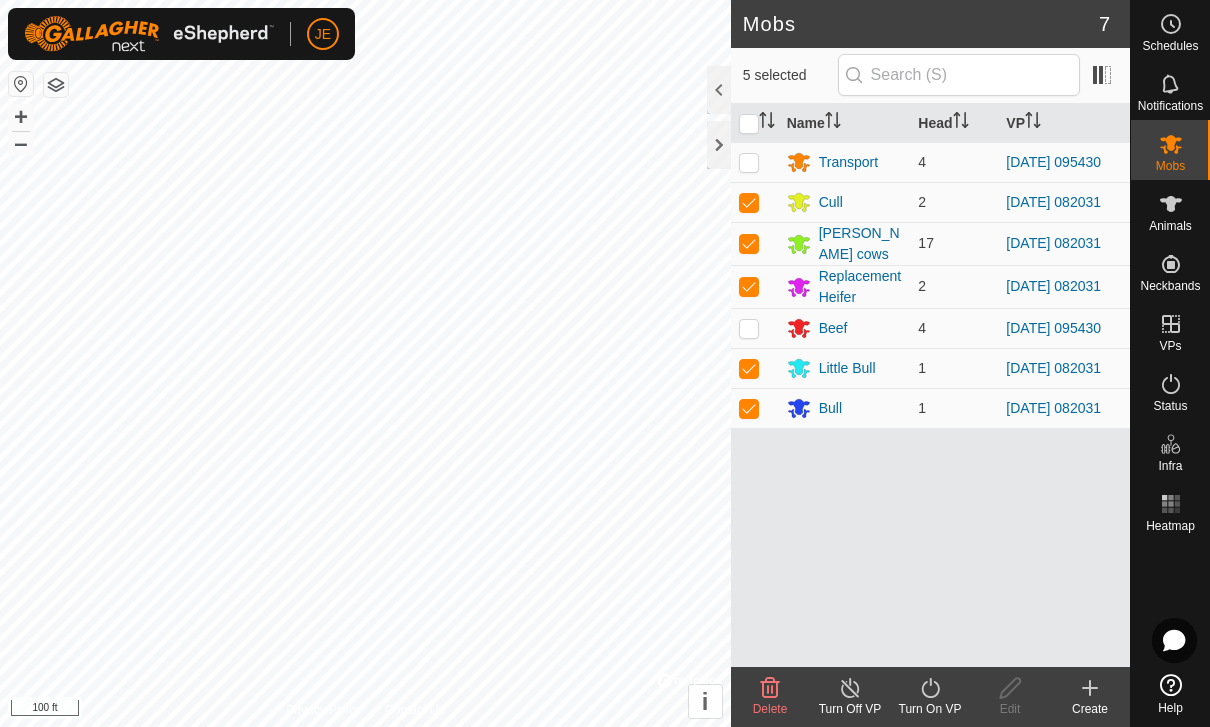 click 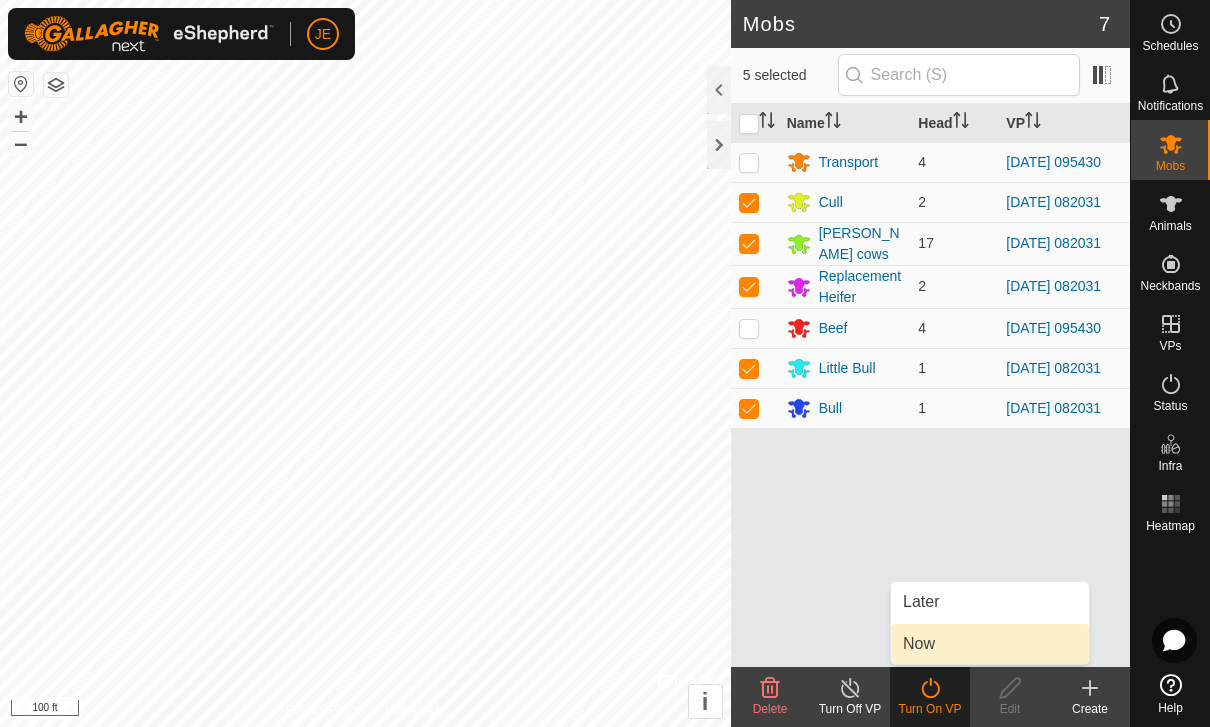 click on "Now" at bounding box center [990, 644] 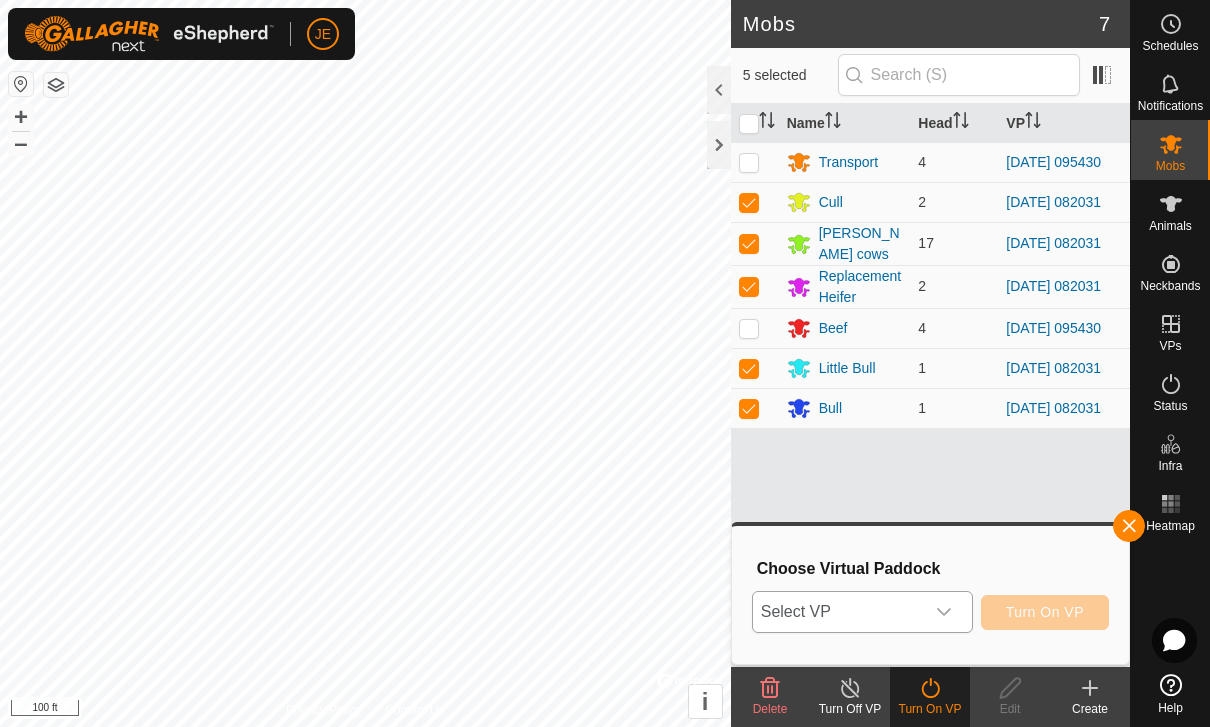 click at bounding box center (944, 612) 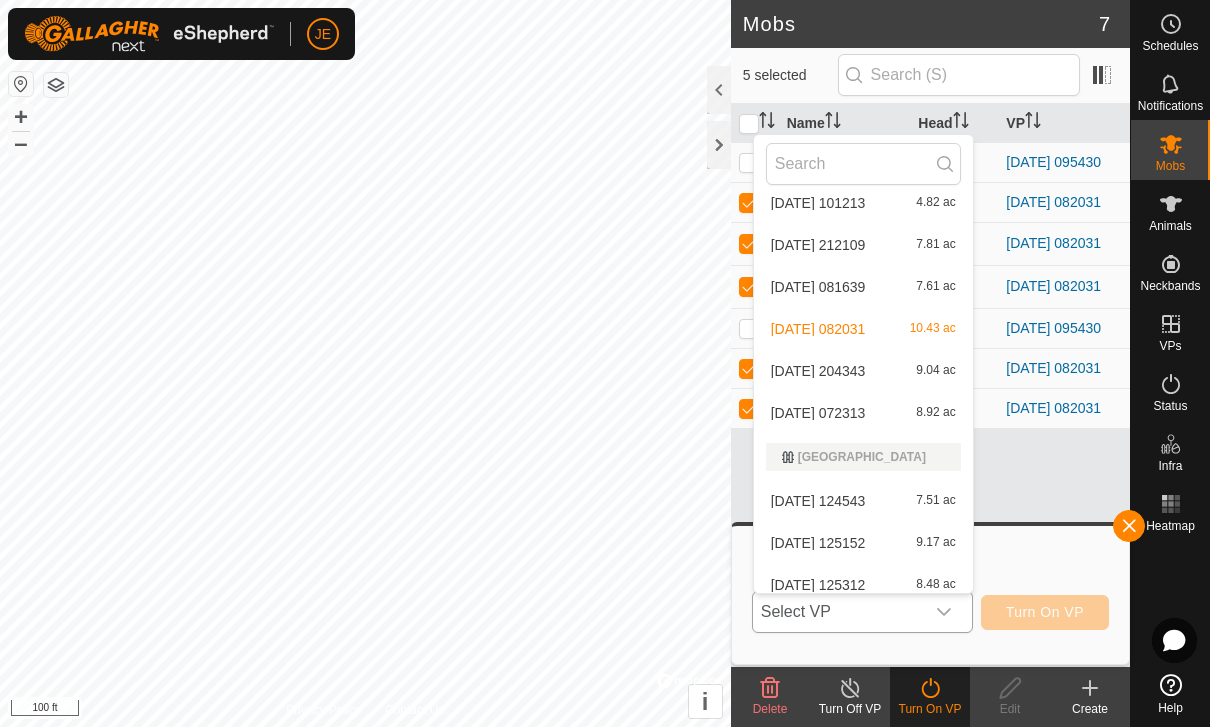 scroll, scrollTop: 2785, scrollLeft: 0, axis: vertical 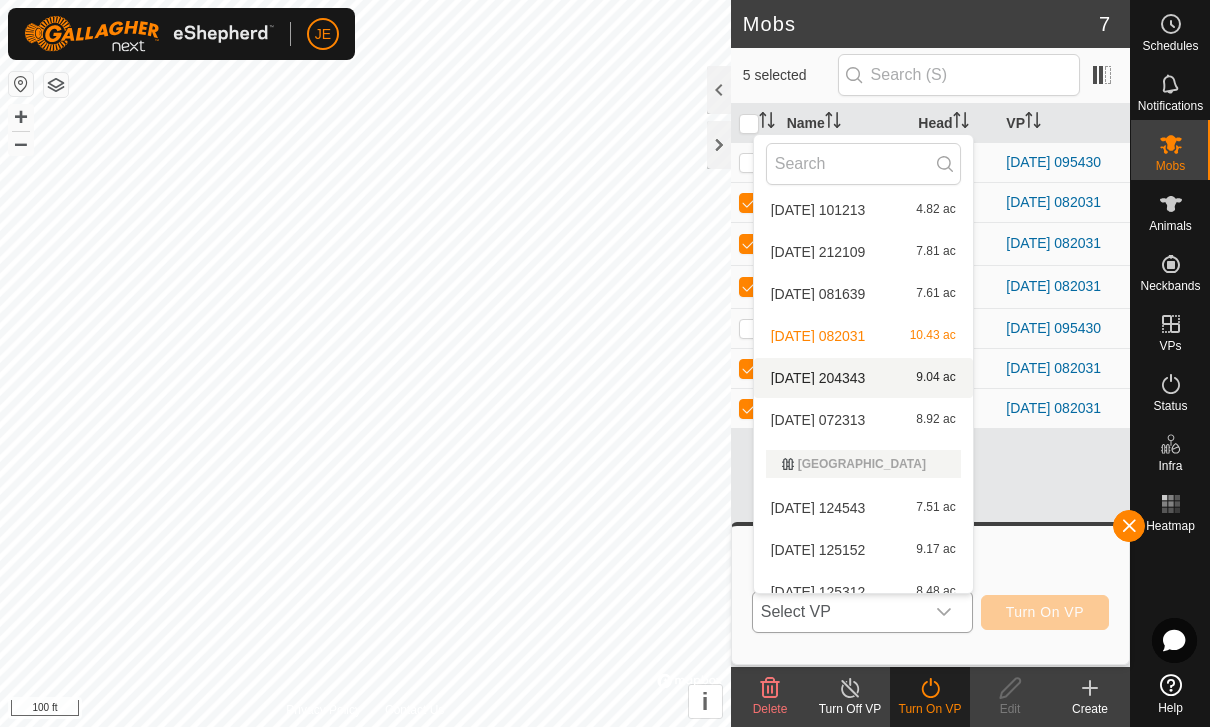 click on "[DATE] 204343  9.04 ac" at bounding box center (863, 378) 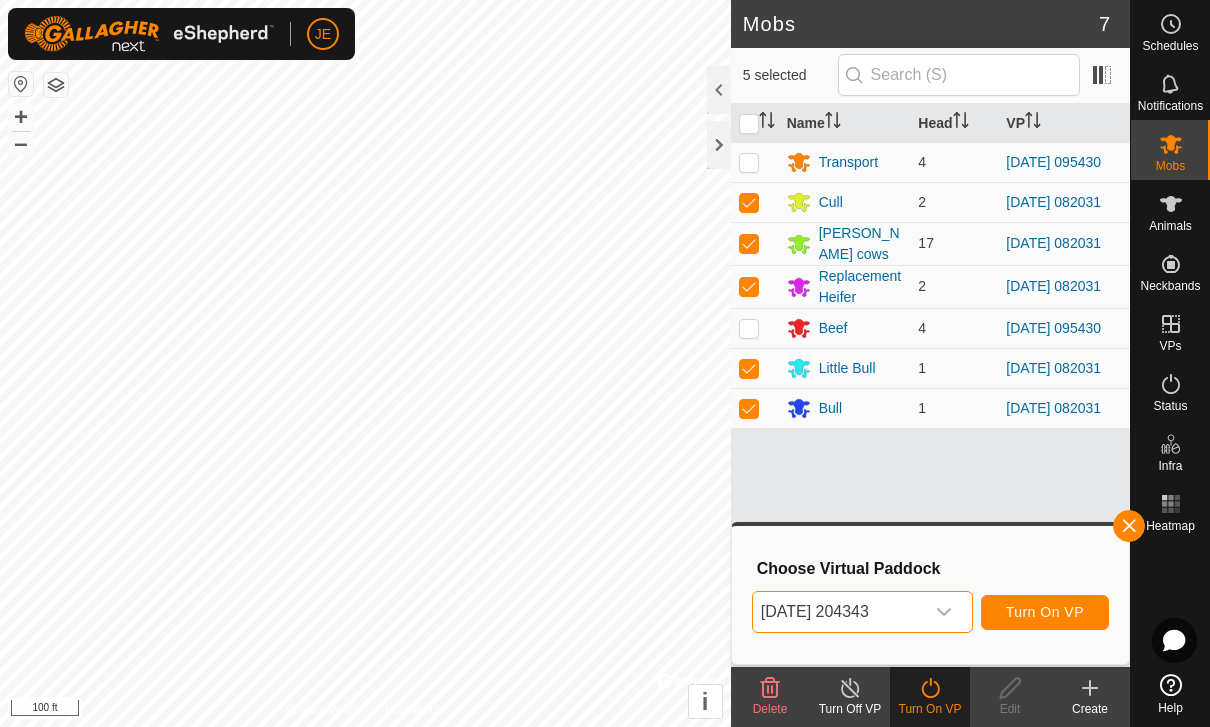 click 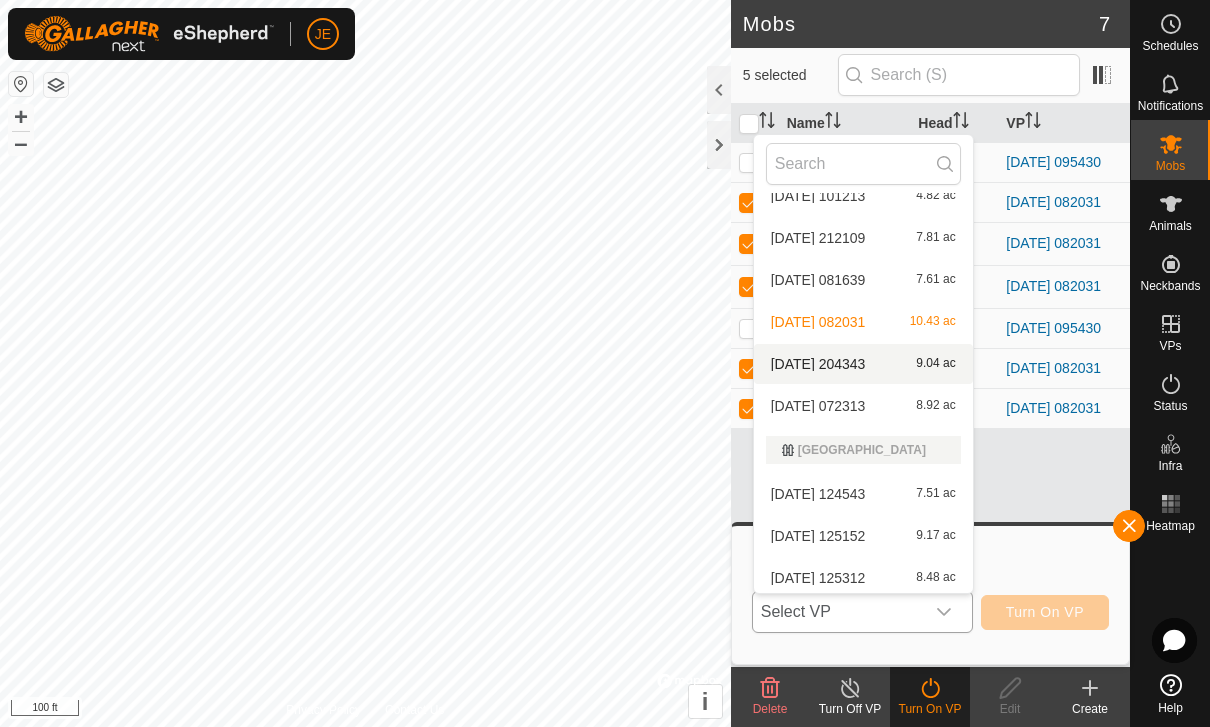 scroll, scrollTop: 2793, scrollLeft: 0, axis: vertical 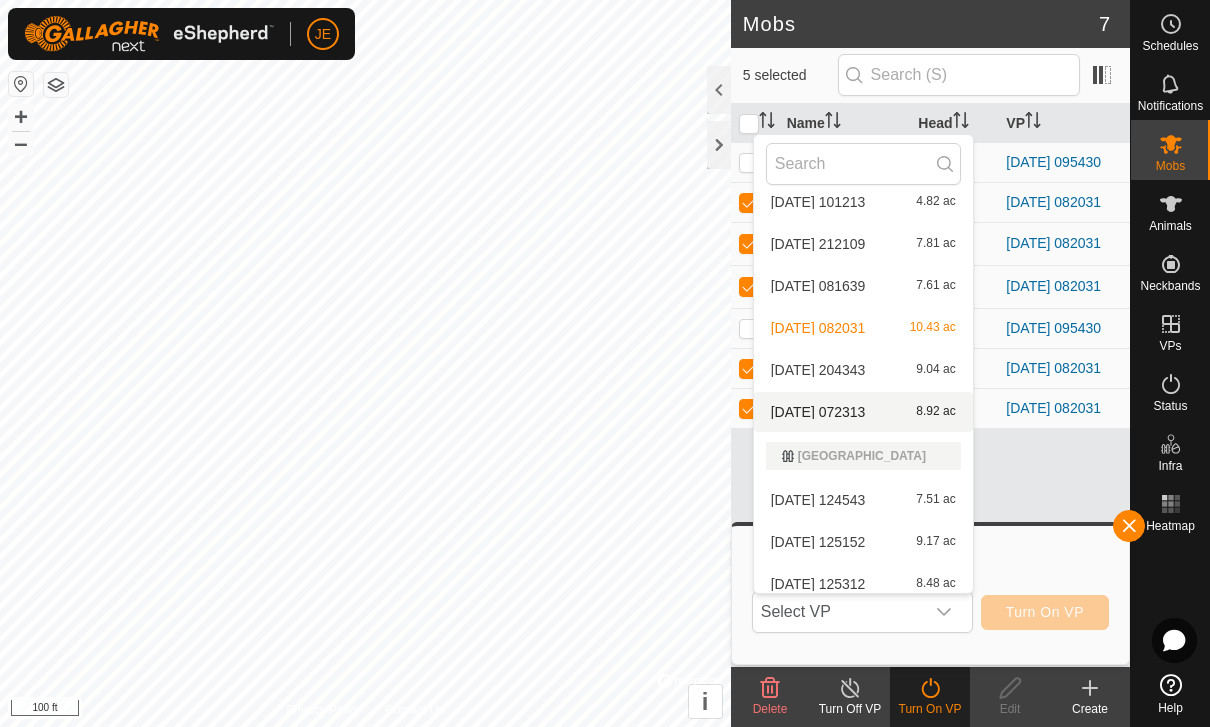 click on "[DATE] 072313  8.92 ac" at bounding box center (863, 412) 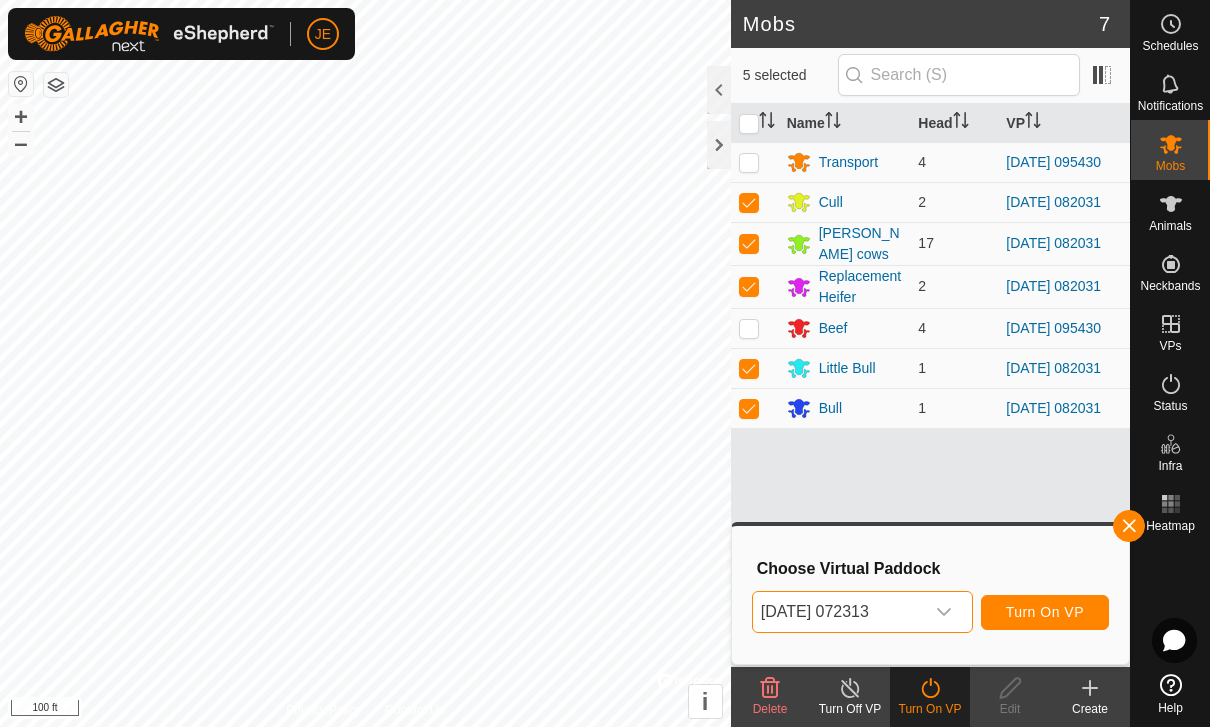 click on "Turn On VP" at bounding box center (1045, 612) 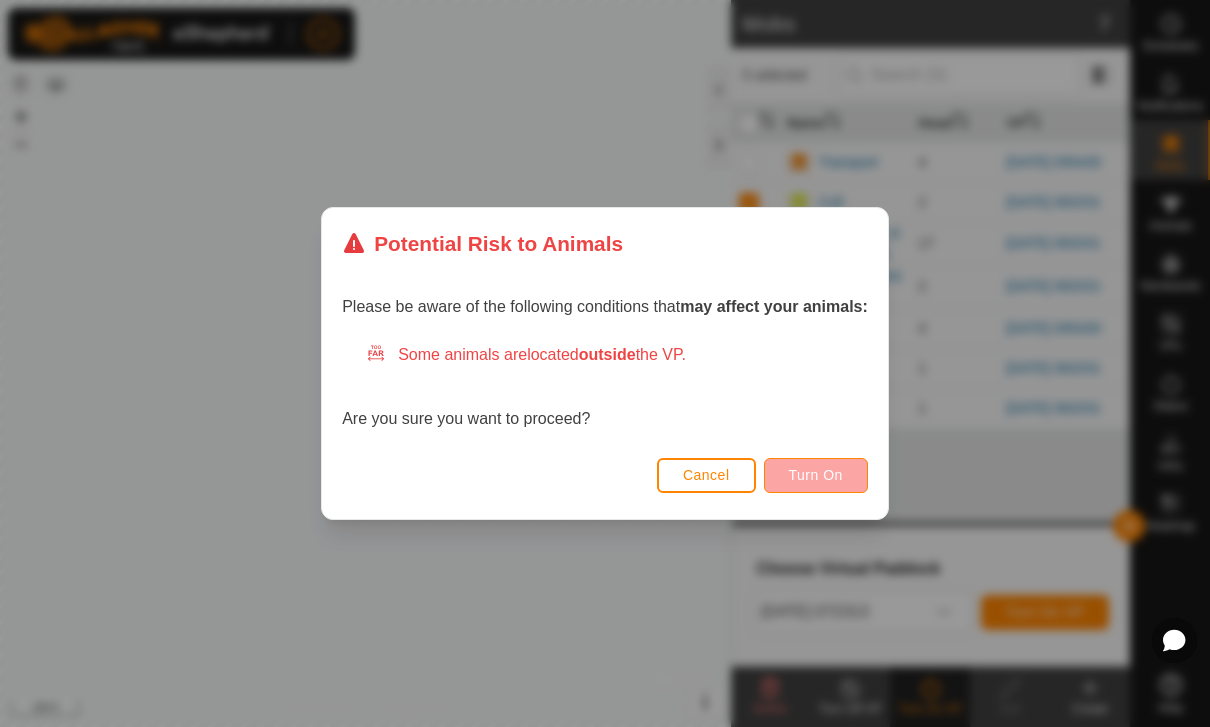click on "Turn On" at bounding box center (816, 475) 